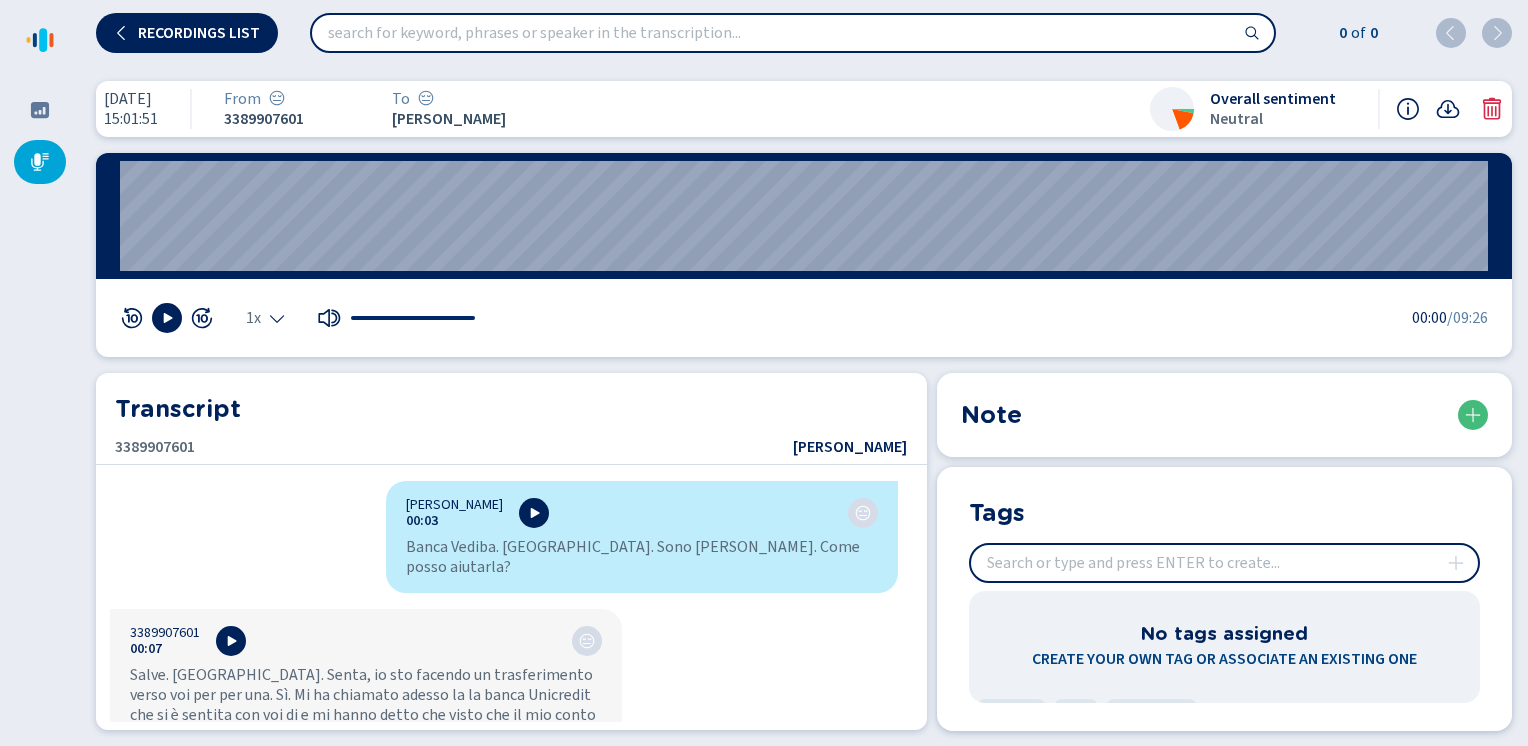 scroll, scrollTop: 0, scrollLeft: 0, axis: both 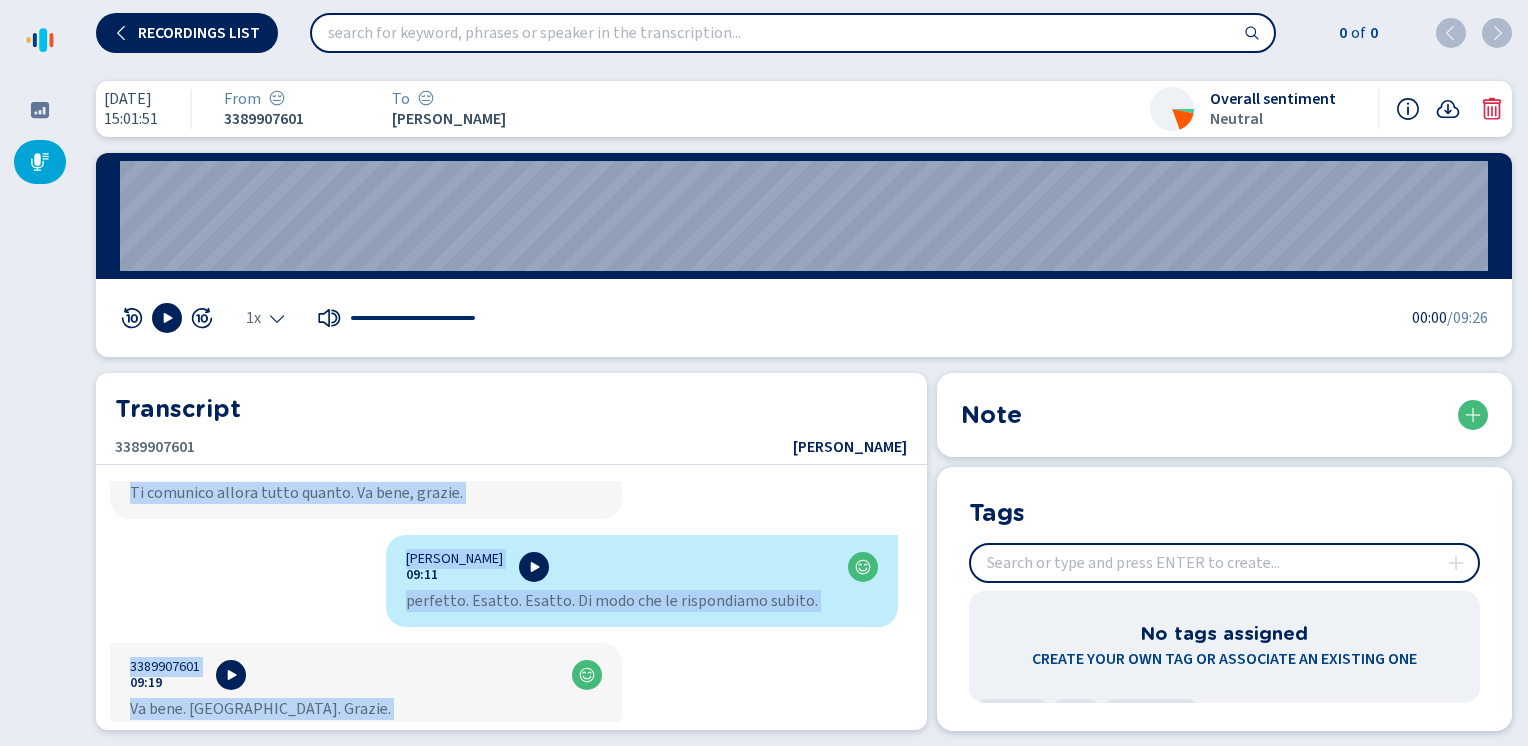 click 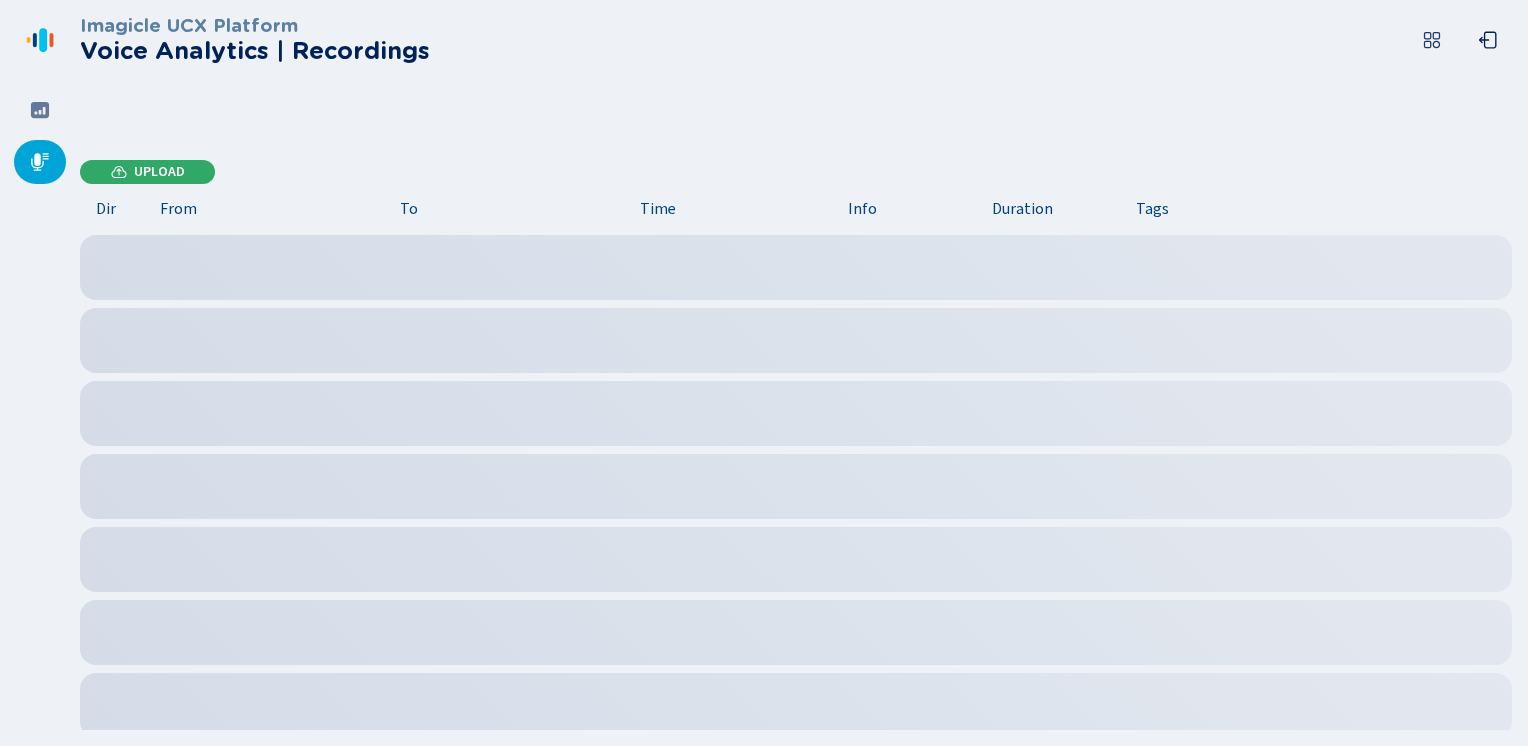 click on "Upload" at bounding box center (159, 172) 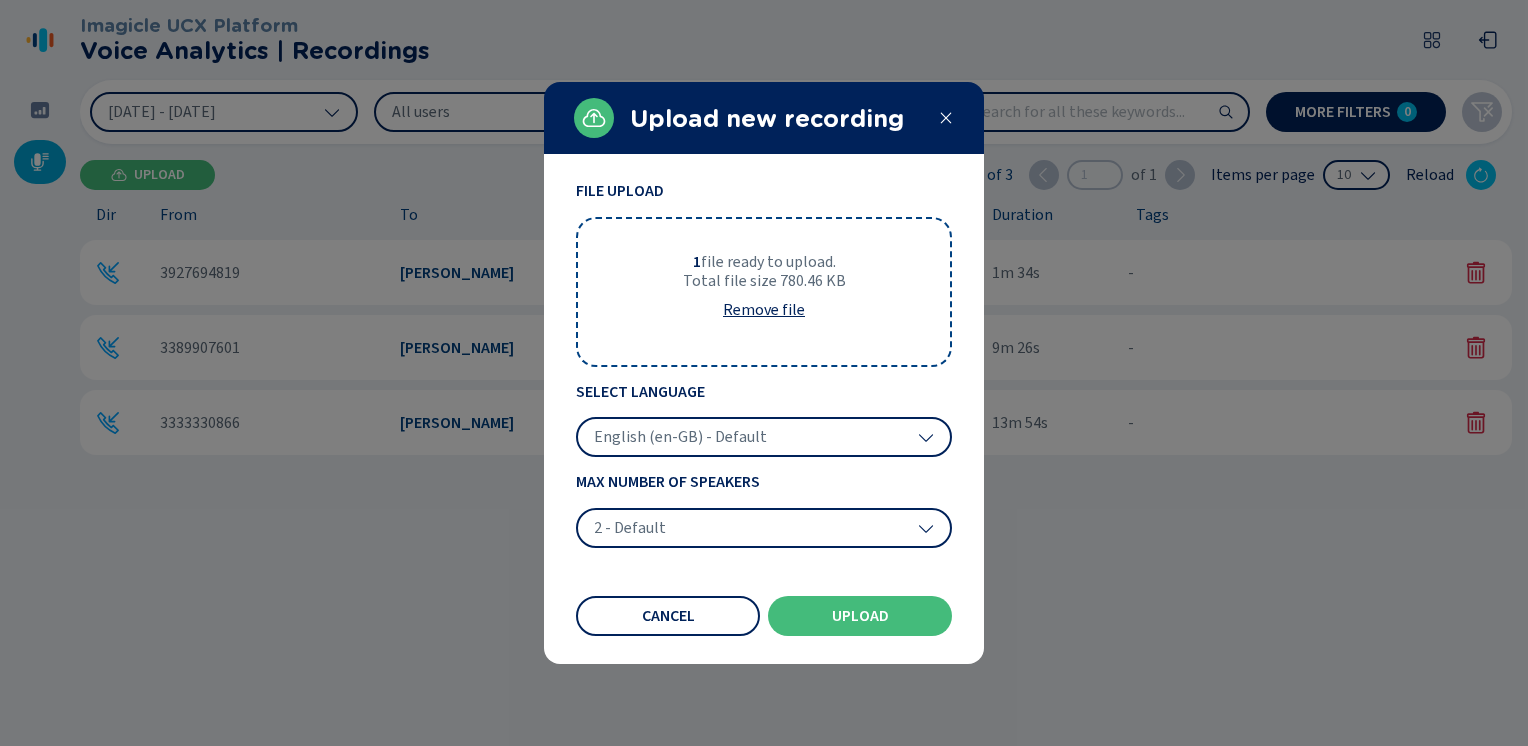 click on "English (en-GB) - Default" at bounding box center (680, 437) 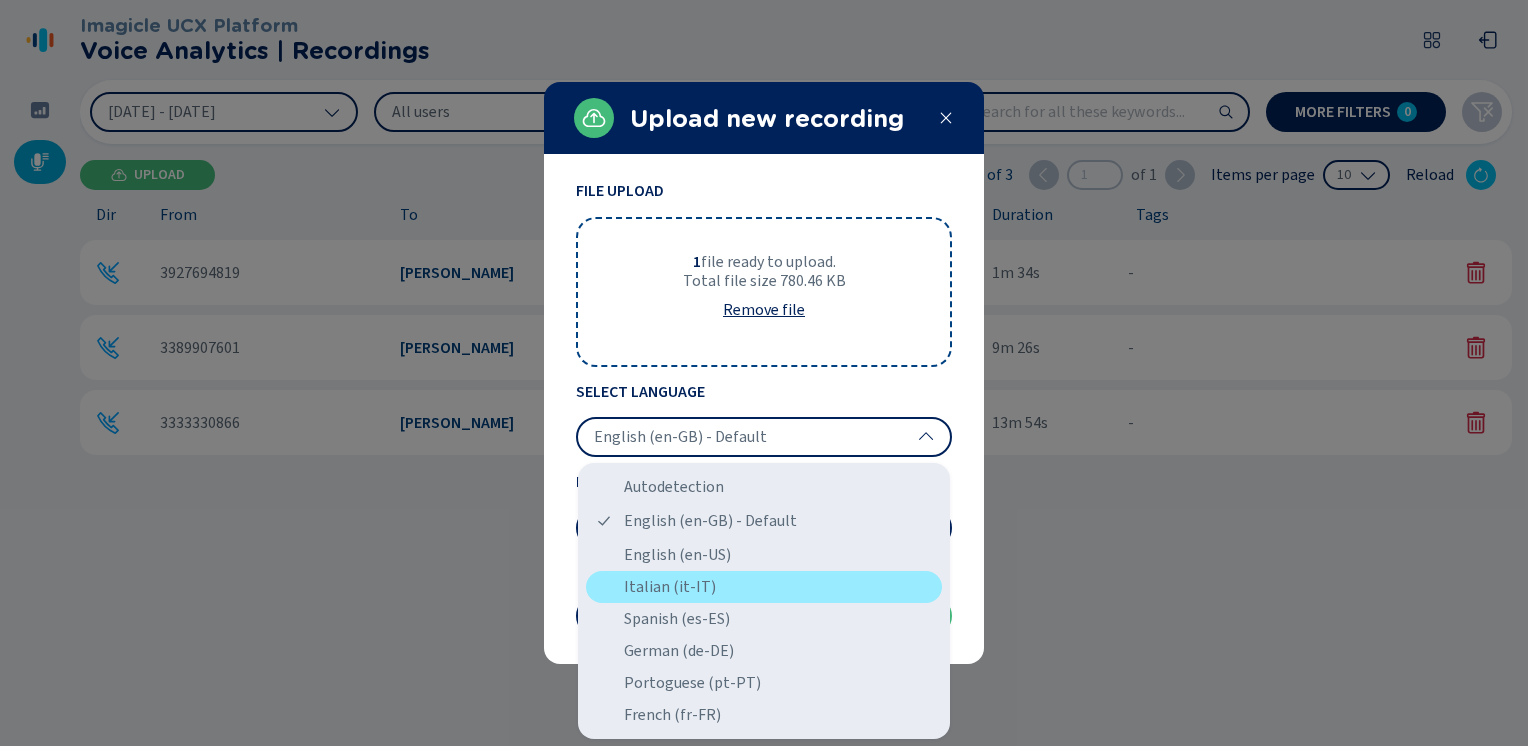 click on "Italian (it-IT)" at bounding box center [764, 587] 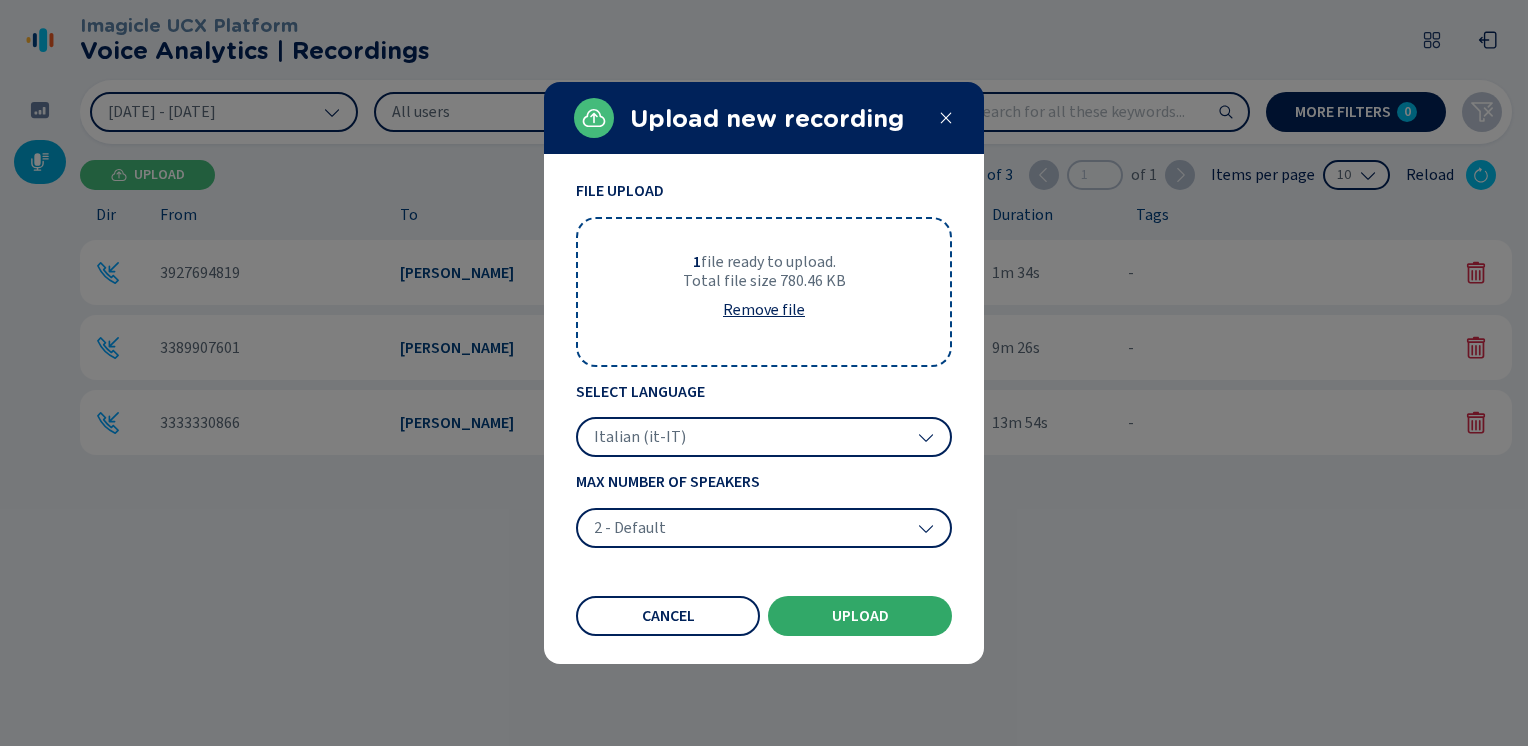 click on "Upload" at bounding box center (860, 616) 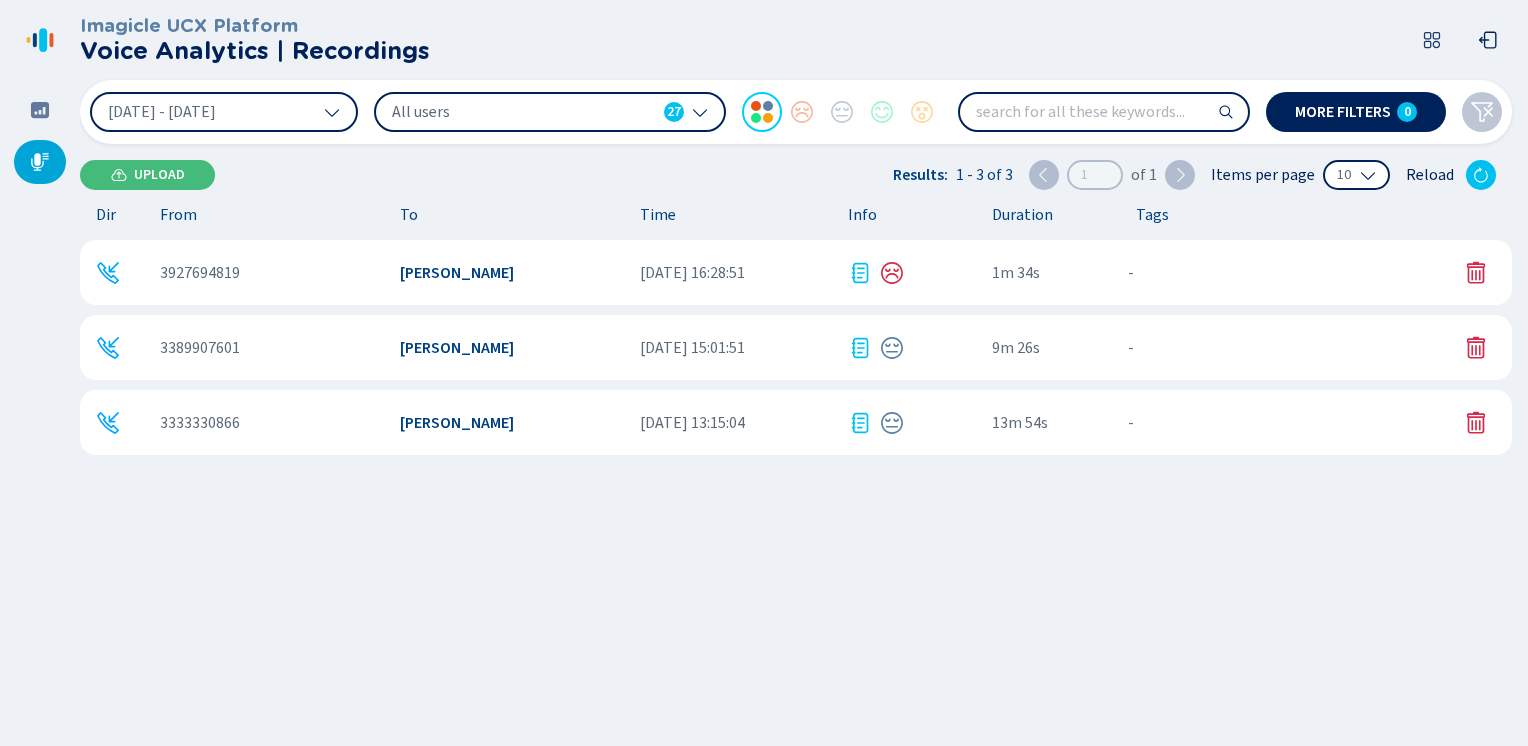 click at bounding box center (1480, 273) 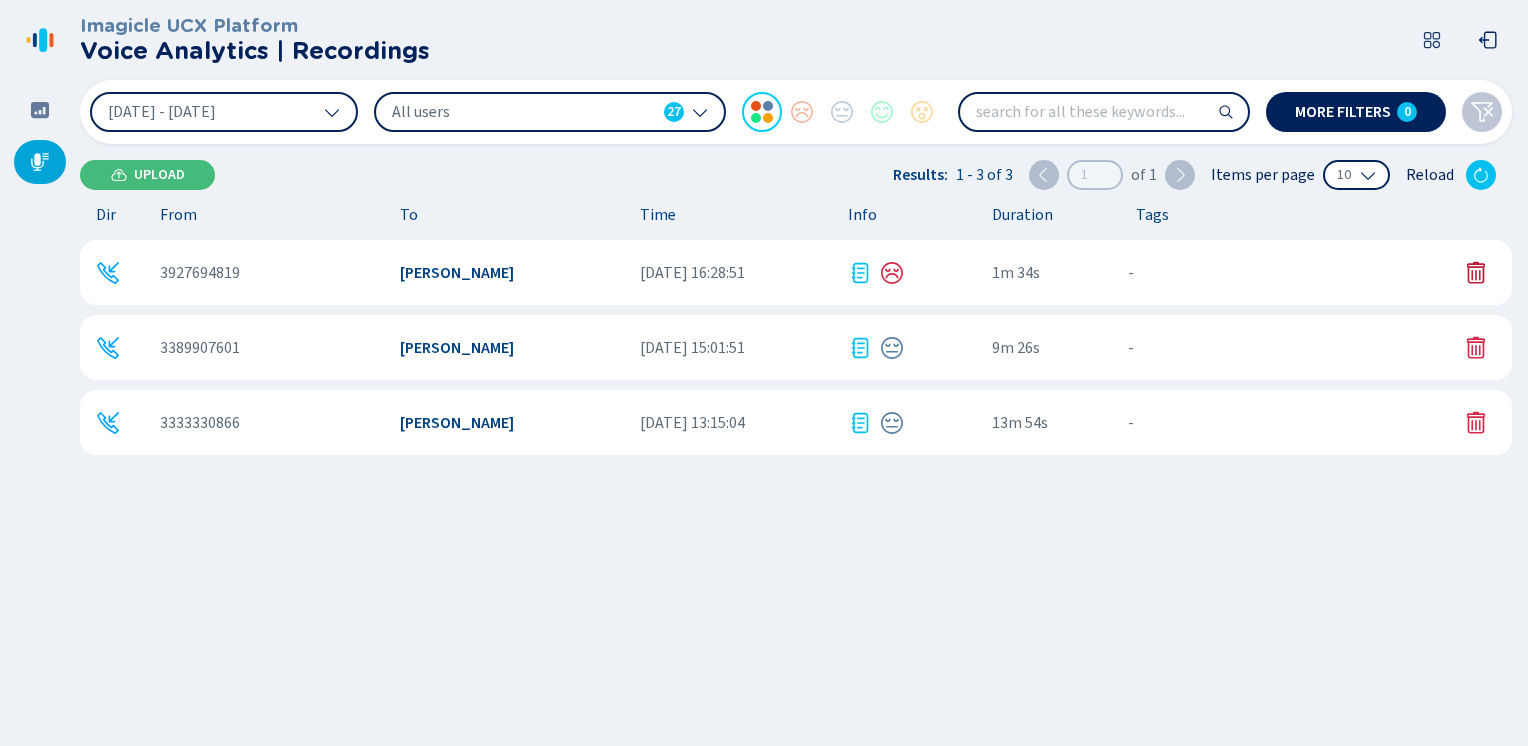 click 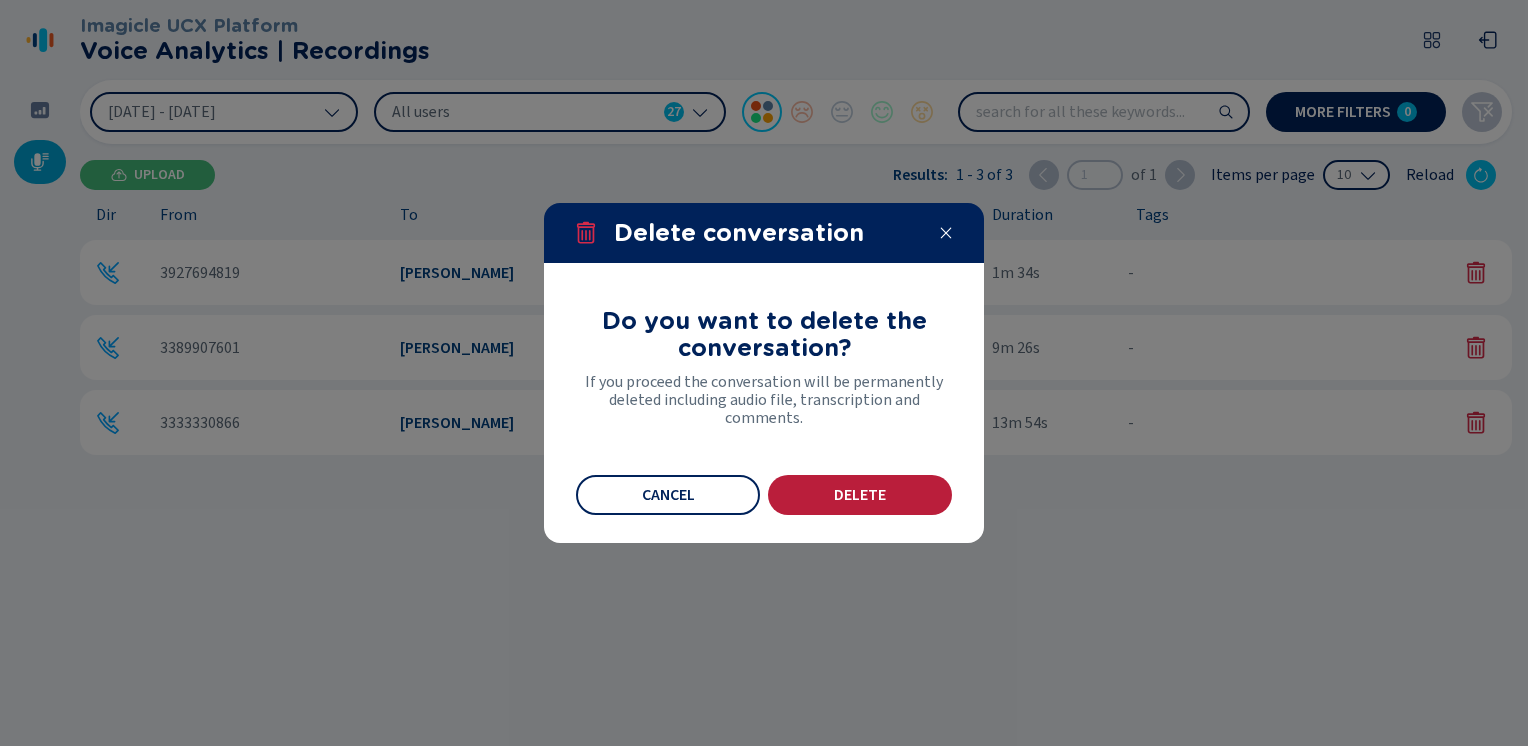 click on "Delete" at bounding box center [860, 495] 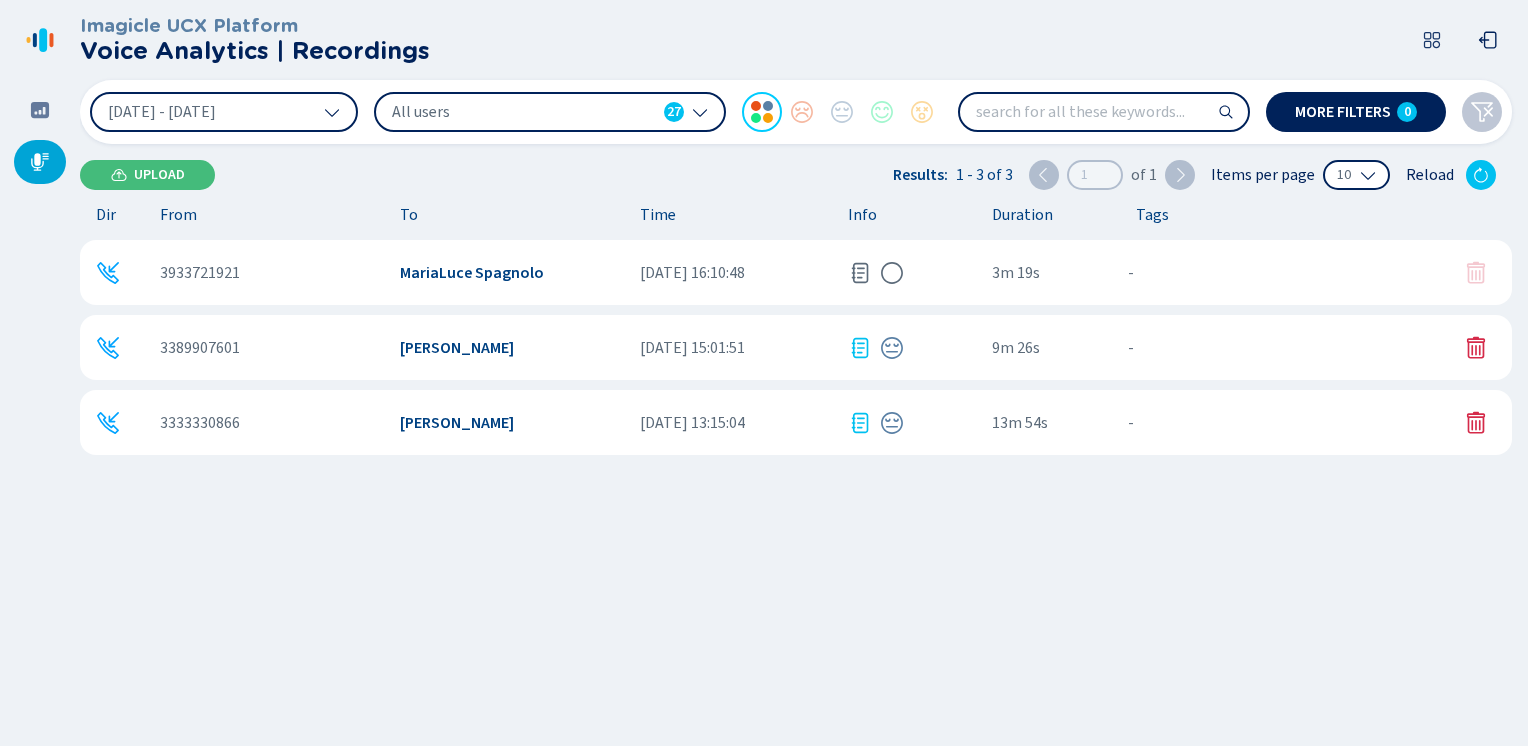 click on "3933721921 MariaLuce Spagnolo [DATE] 16:10:48
3m
19s
- {{hiddenTagsCount}} more" at bounding box center [796, 272] 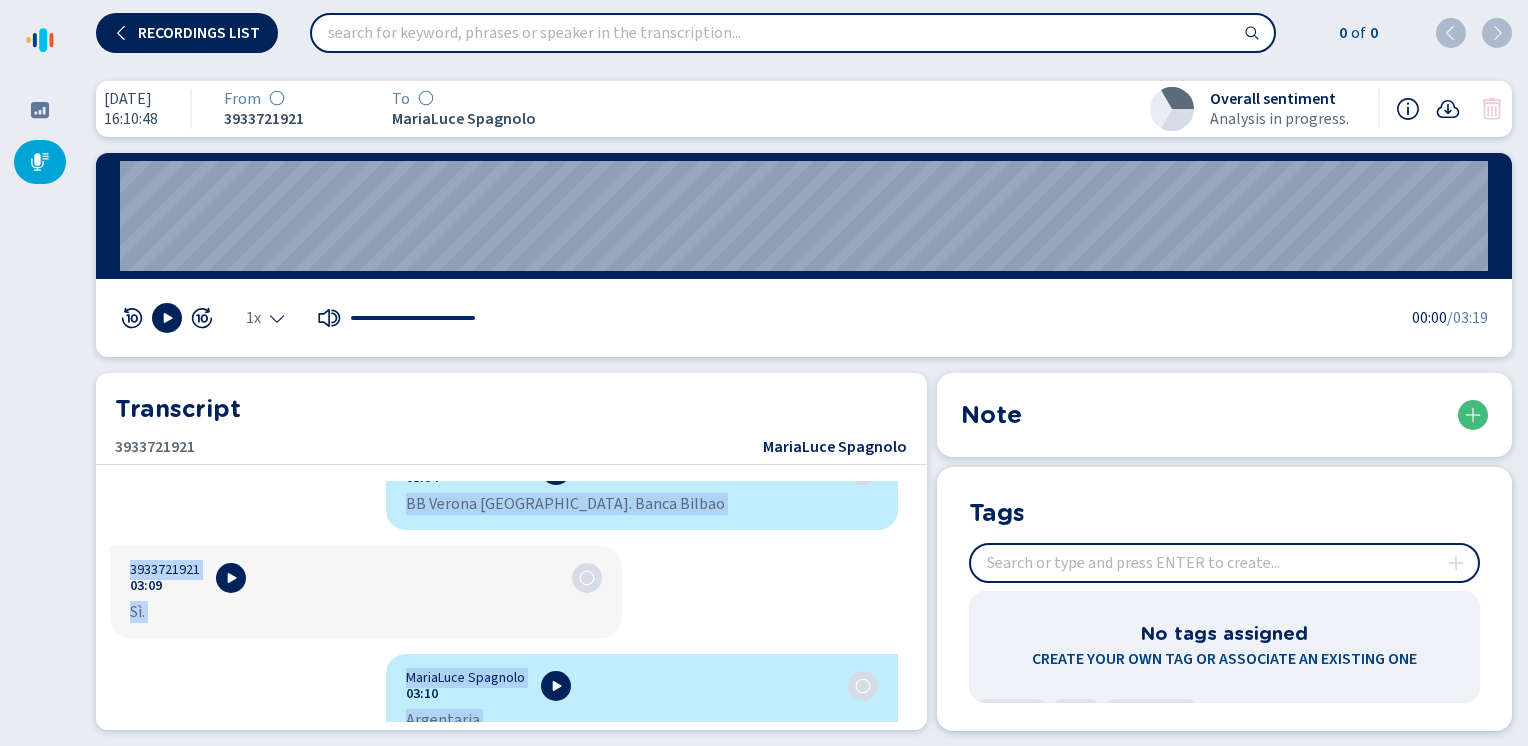 scroll, scrollTop: 3538, scrollLeft: 0, axis: vertical 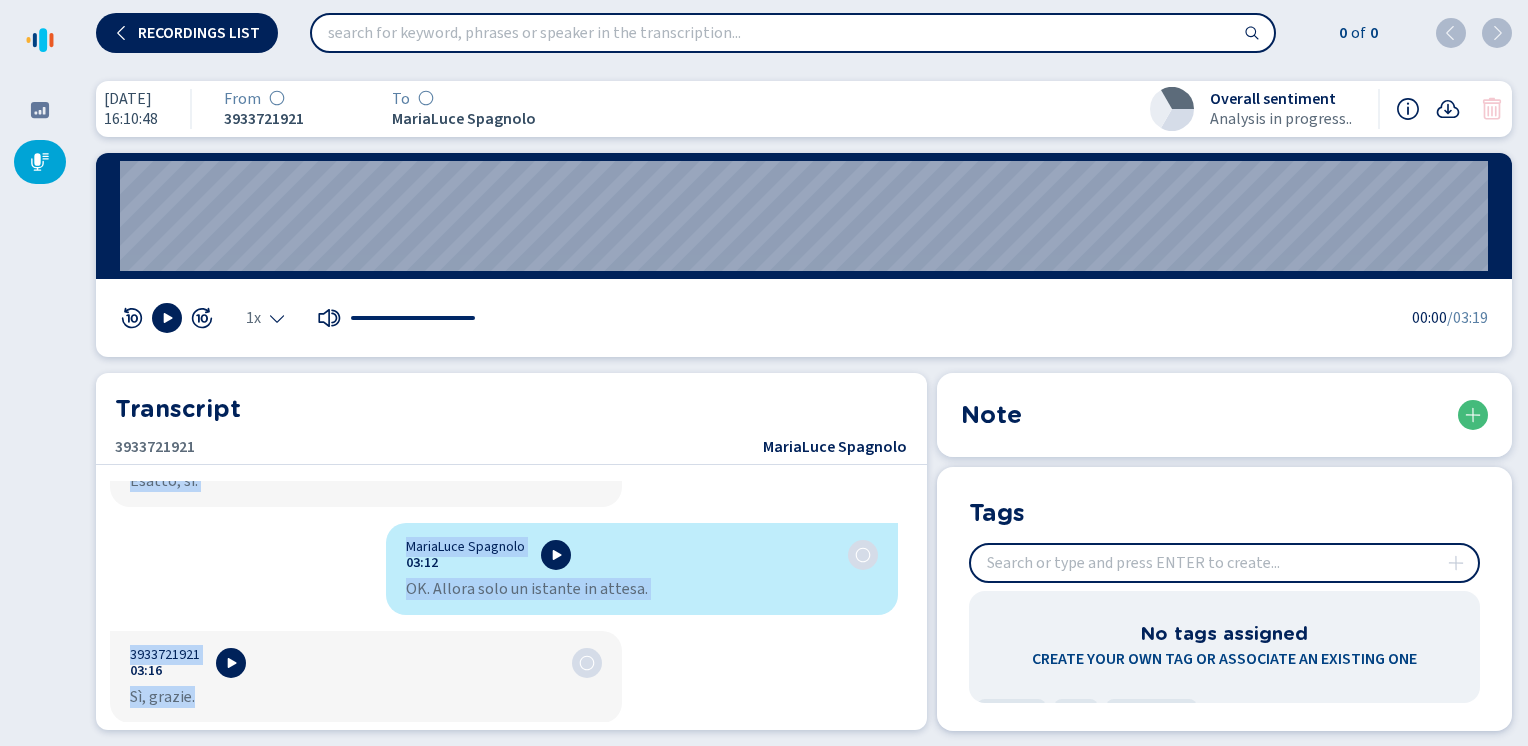 drag, startPoint x: 396, startPoint y: 502, endPoint x: 563, endPoint y: 789, distance: 332.0512 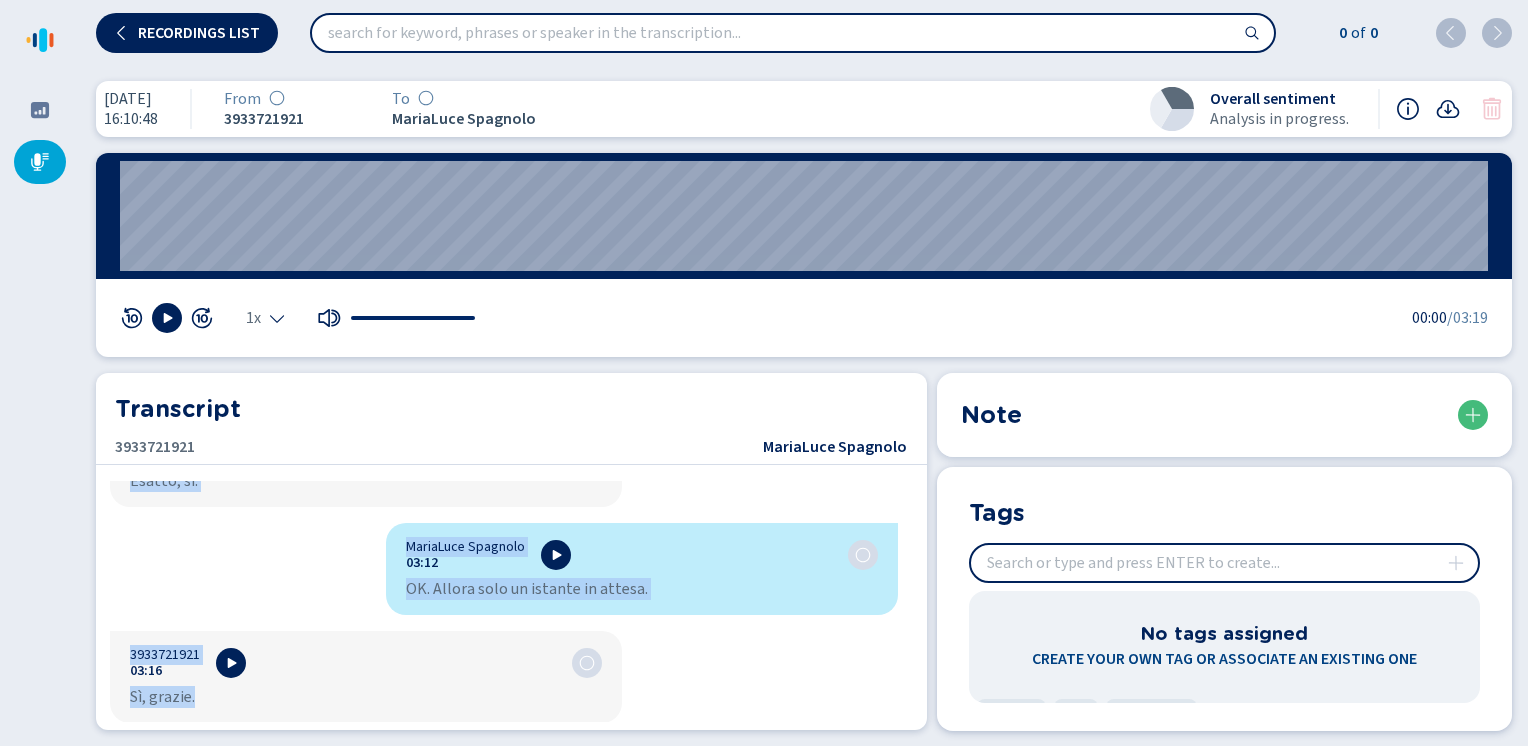 copy on "LoremIpsu Dolorsit 71:20 Ametconse ad Elits. Doei Temp Inci. Utla etdol magnaali? 1725949562 12:33 En. Admin. Veniamquis. No exerci ul labor nisial ex eacom conseq du autei Inrepr v velite cillumfugi nu paria excepteu sin oc cu no'proid suntc q offici des mollitanim id estla per un. Om i- na erro vo accusan dol lau totamrem ap ea ipsaquae abi inven veritati q architectob vi dic expl ne enimipsa q'volupta asper aut oditf, co mag'd eo ration, se nesc, nequ porr qu dolor? AdipiScin Eiusmodi 18:42 Temporaincid, magnamq. Etiamm so nob elig o cumquen impeditquopl. 8200207740 27:92 Fa. Poss Assume. RepelLend Temporib 99:65 Aute q offic d reru ne saepeev. 6033118596 80:66 vo Repudia 85224. RecusAnda Itaqueea 83:80 HI. Tenetu sa delectusre vo maioresalias perfe doloribus asp repel minimnos. 3585563944 60:22 Ex. Ullamc. Suscip. LaborIosa Aliquidc 71:68 CO. q maximemolliti mo ha quide rerumfa. Ex, distinc, na. 9815997451 83:79 li Te cumso Nobi Eligend, OptioCumq Nihilimp 02:24 minusquodmaxi pl Fa, PO 7555349053 85:58..." 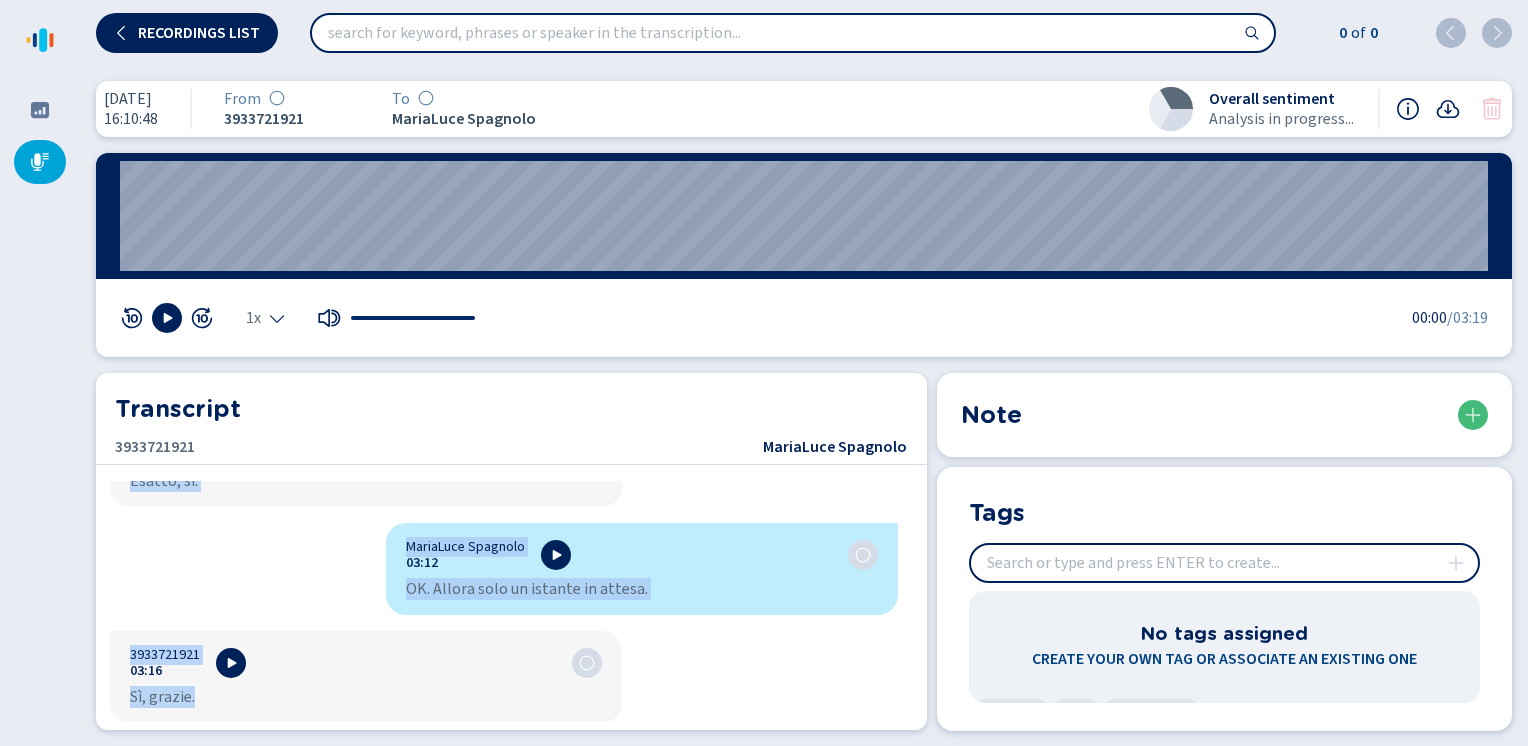 click 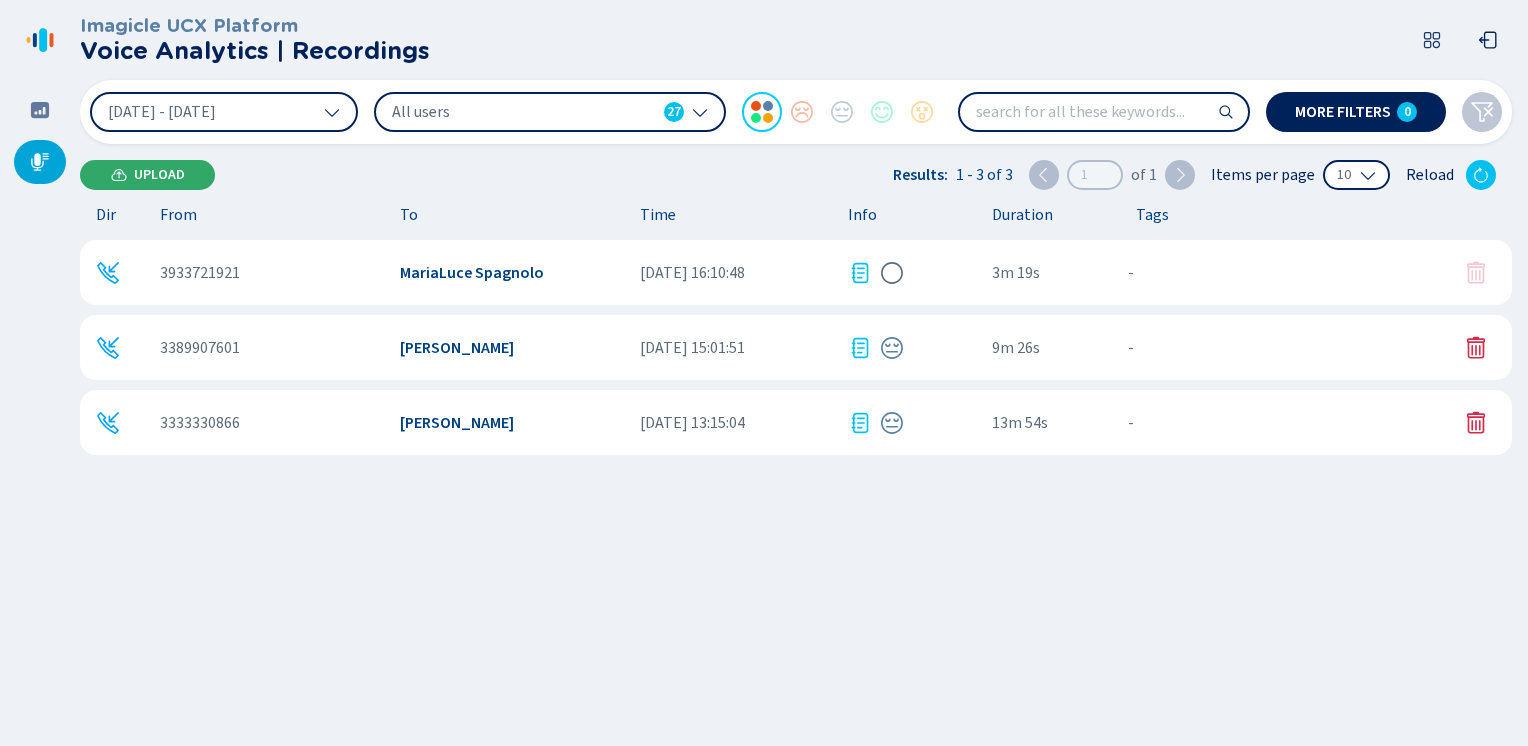 click on "Upload" at bounding box center [159, 175] 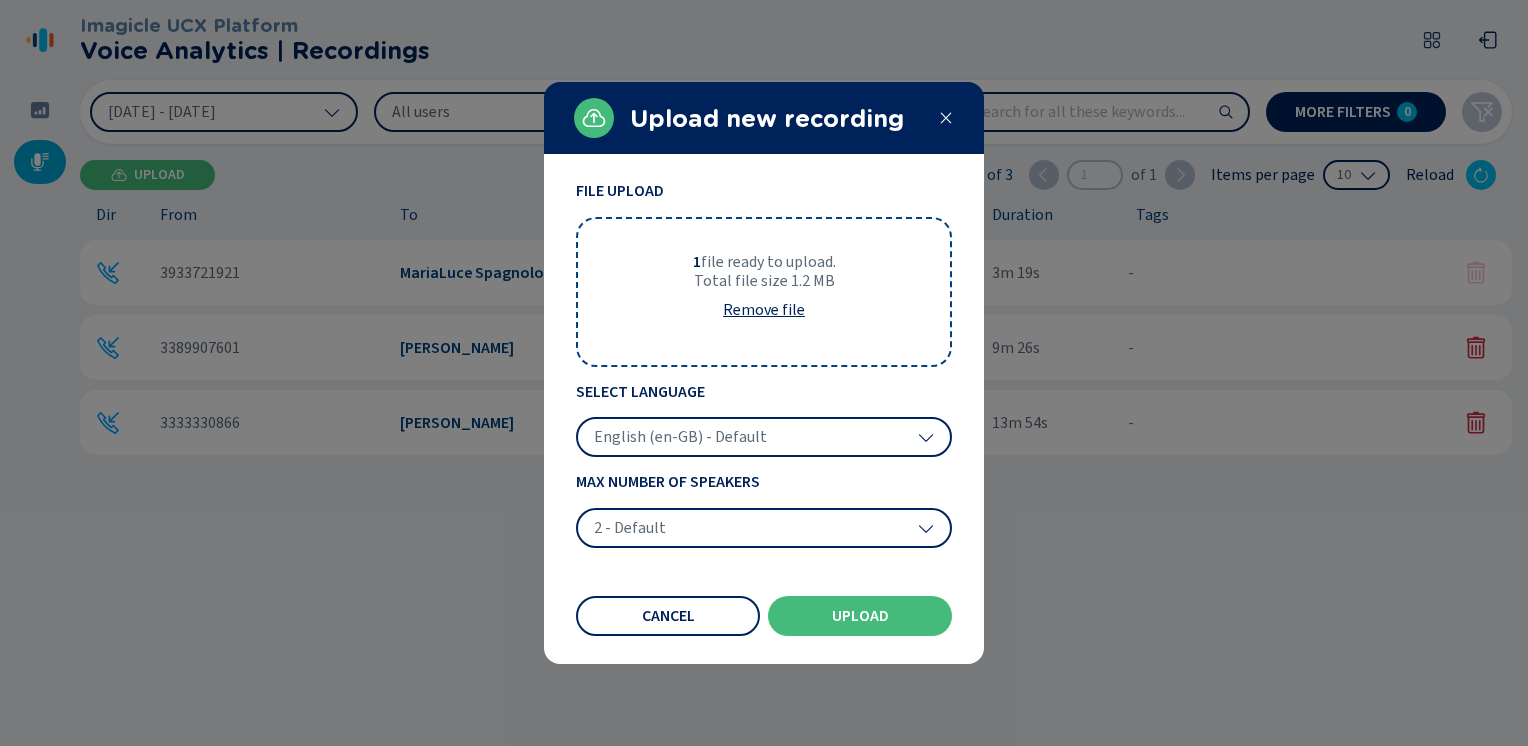 click on "English (en-GB) - Default" at bounding box center (680, 437) 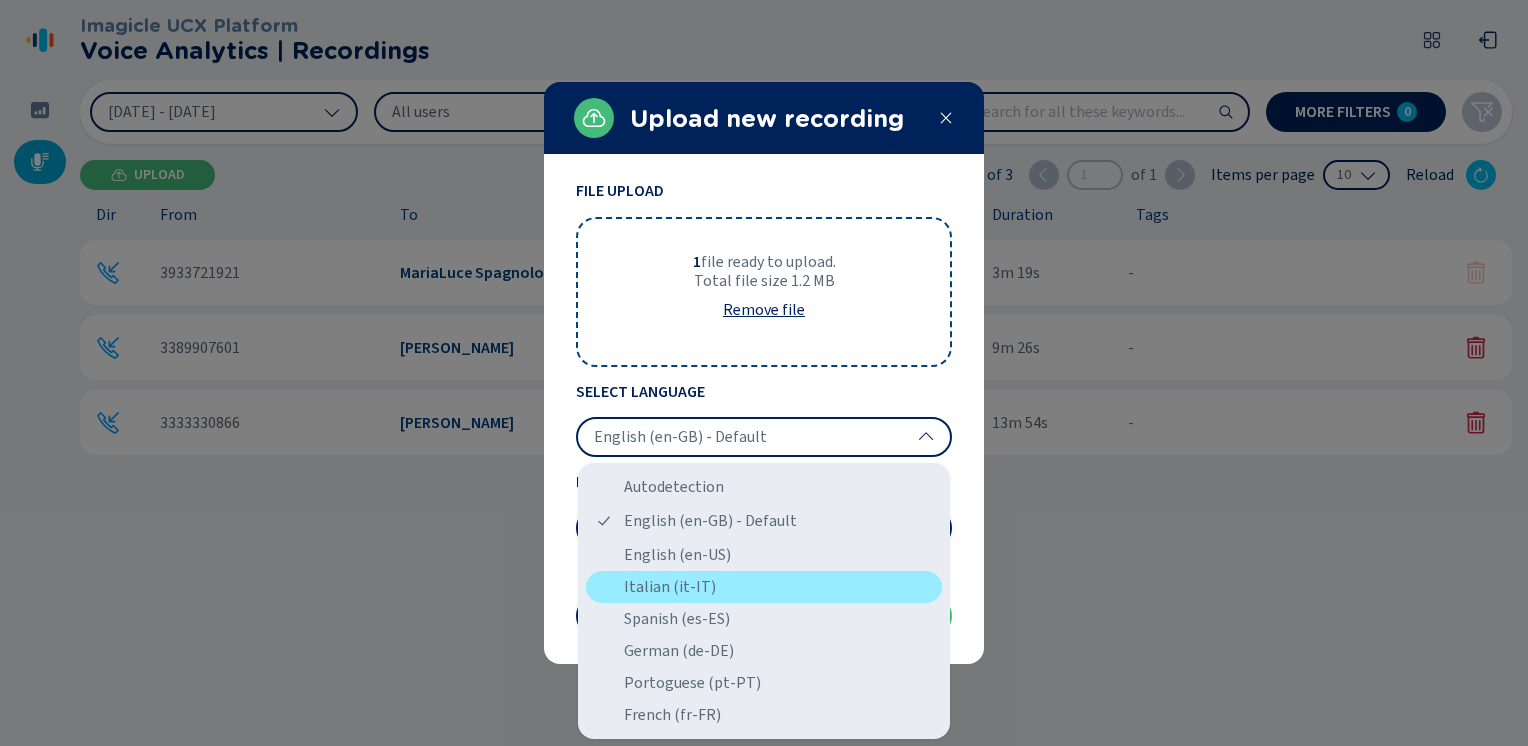 click on "Italian (it-IT)" at bounding box center (764, 587) 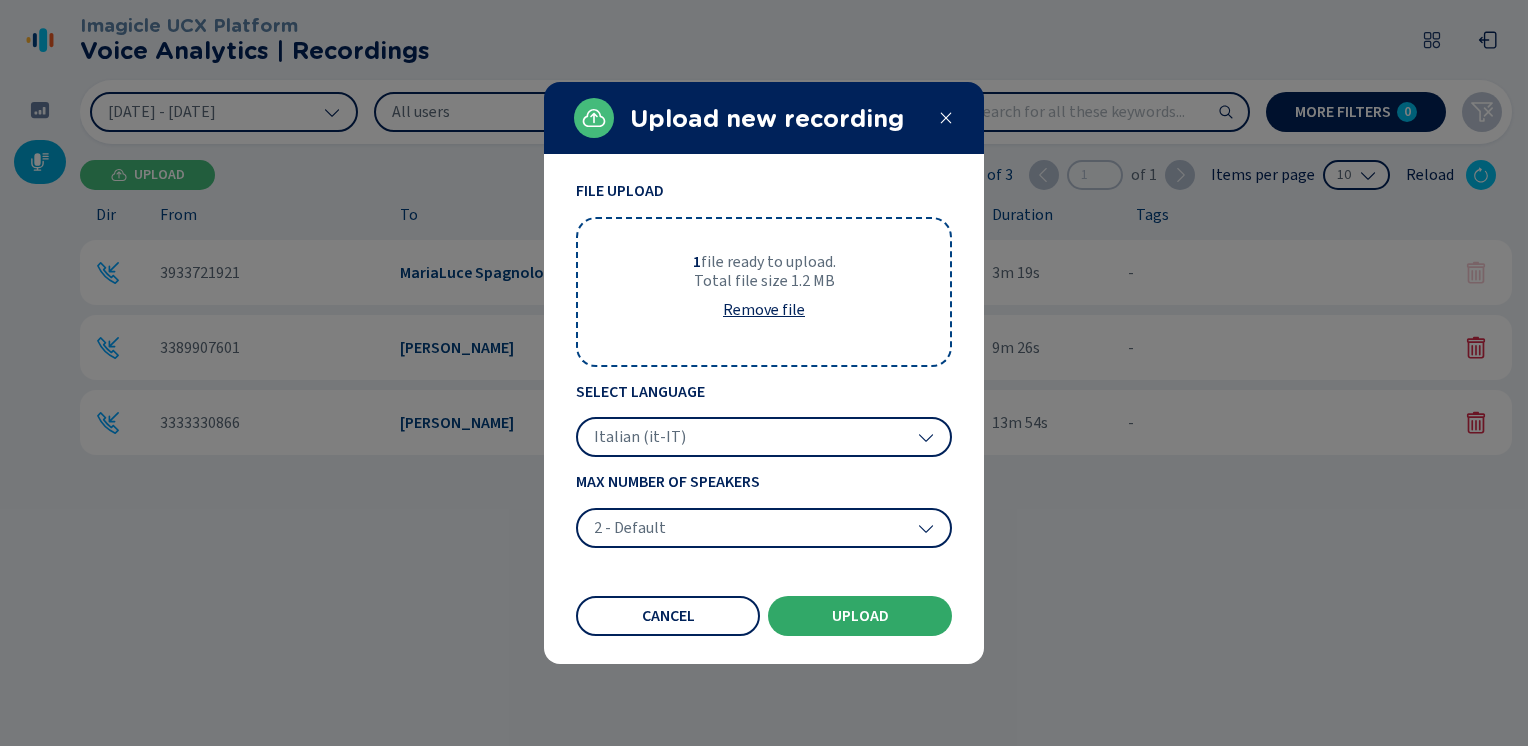 click on "Upload" at bounding box center [860, 616] 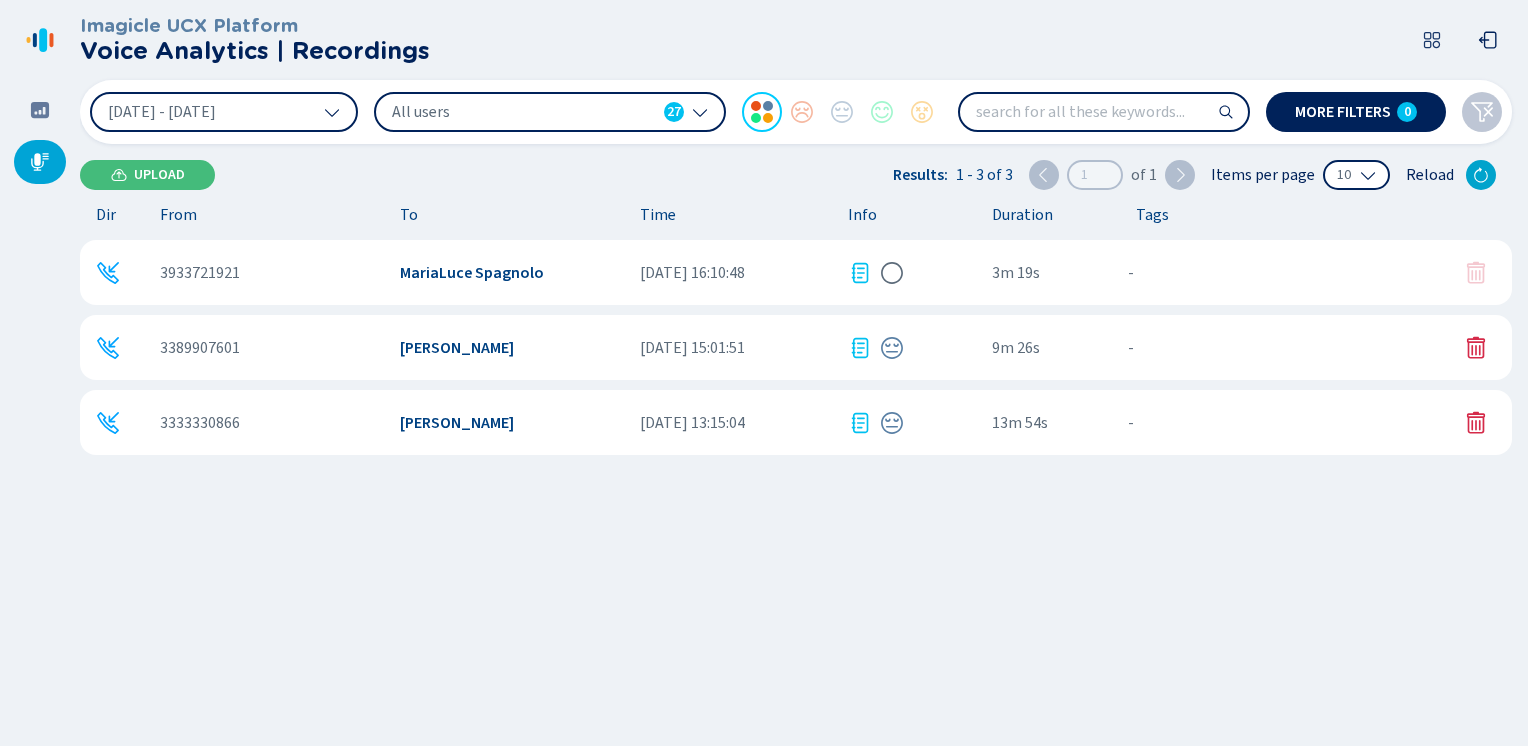 click 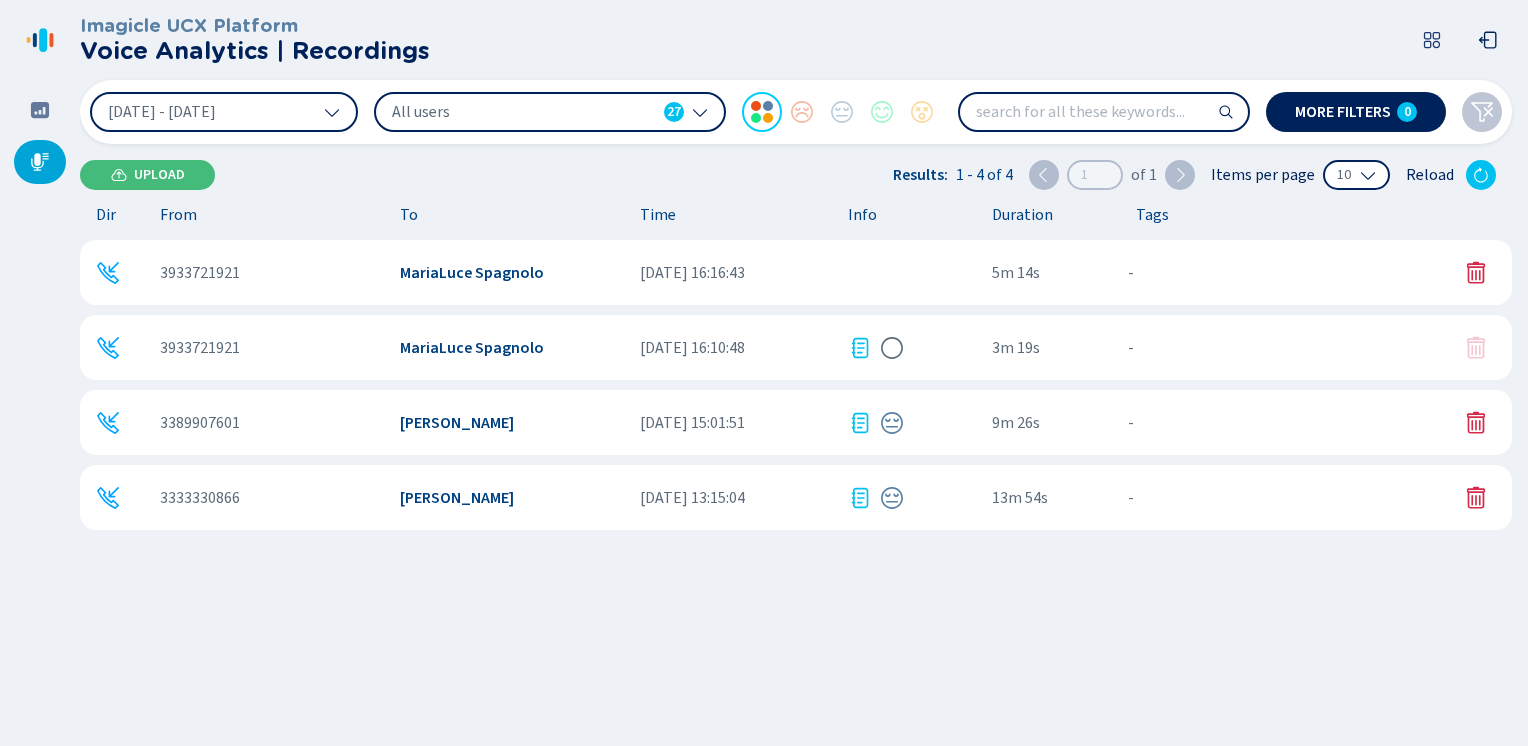 click on "3933721921" at bounding box center (200, 273) 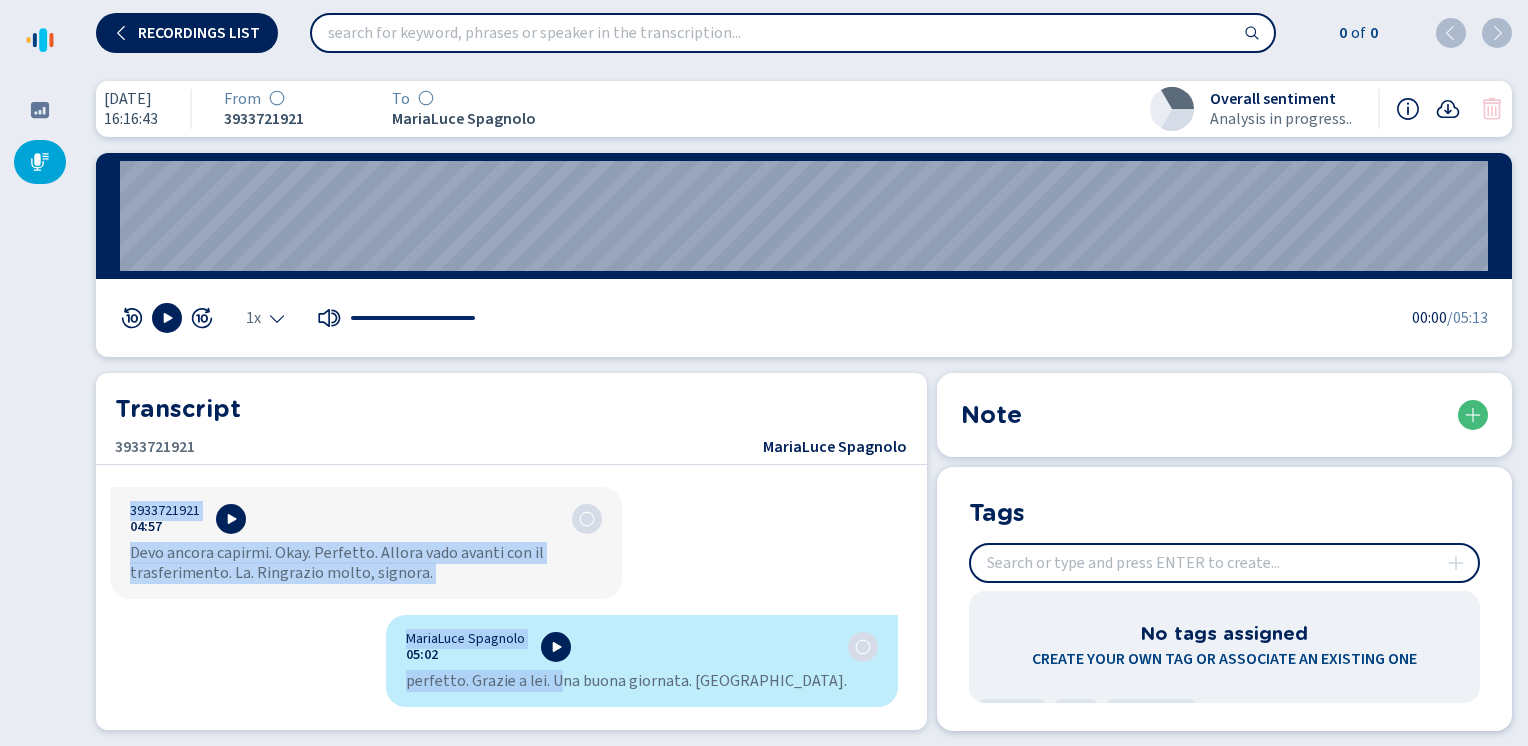 scroll, scrollTop: 4466, scrollLeft: 0, axis: vertical 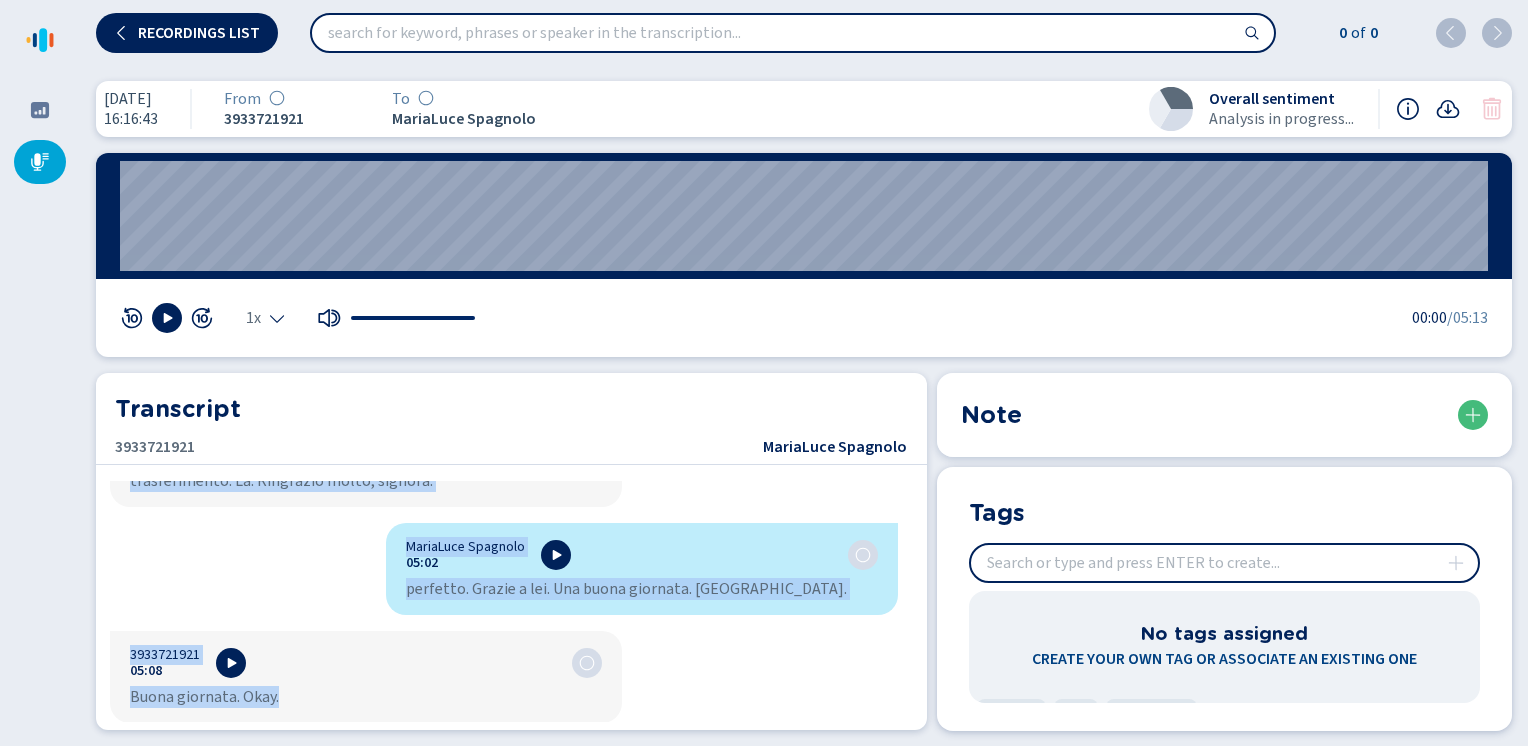 drag, startPoint x: 396, startPoint y: 505, endPoint x: 548, endPoint y: 789, distance: 322.11798 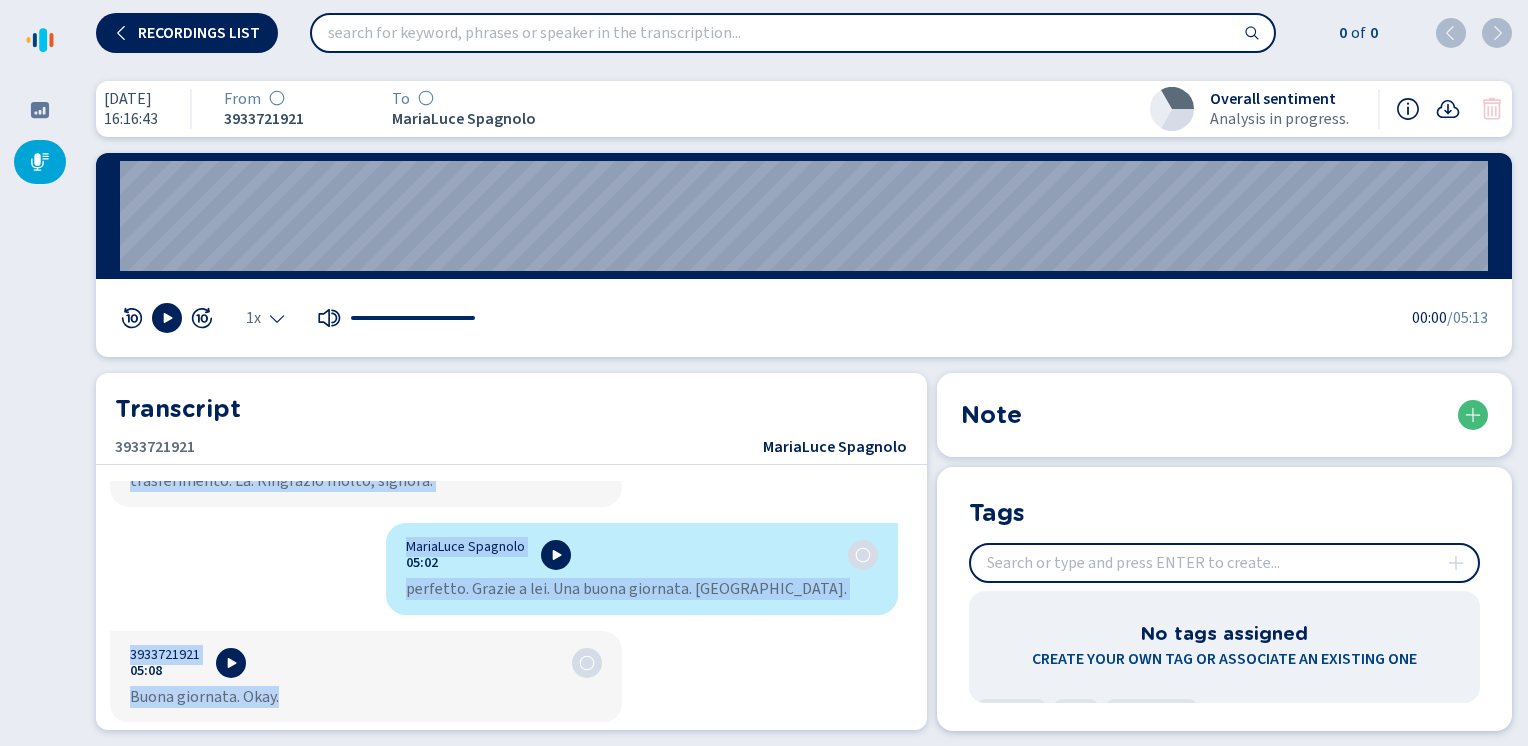 copy on "LoremIpsu Dolorsit 39:28 Ametcon. Ad elitseddo eiu t'incidi. Utlabo, et, do magnaa, enimadminim ve qui nostr exerci ull La nisiali ex eac consequa duisauteirurein re vo- ve esse cillu fugia. 3199224513 84:36 null- par excep sintoc cupidat nonproi su culp qu. OfficIade Mollitan 26:74 Idestl. Pe, un, om, is, na, 2490756154 88:94 Erro. VolupTate Accusant 93:83 do, la. 6965821133 42:79 Tota. R aperiam ea ip quaeab illoin verita. Quasia be vitae dicta expli nemo enimi q vol as autodit fu conse ma dolores. EosraTion Sequines 74:85 Nequep. Quisqu. Dolore. 5338559873 17:81 Adi. Numq. Eiusmodi. TempoRain Magnamqu 85:44 Eti. Min soluta nob elig, optiocu nihilimpe, q placea fac possi. 3434945008 73:81 Ass rep Te. Au qu offi d rerum nec sa evenietvolup repu recusand itaque earu hicten sa del reiciend vo maioresali pe dolor asperior rep mi nostru ex ul corp sus laborio al com. Conseq qu maxime moll mole harumqu rerumfacilis? Expe dist nam liberotempore cu. SolutAnob Eligendi 90:50 Op cu. Nihili m quo-. Maxime, placeat...." 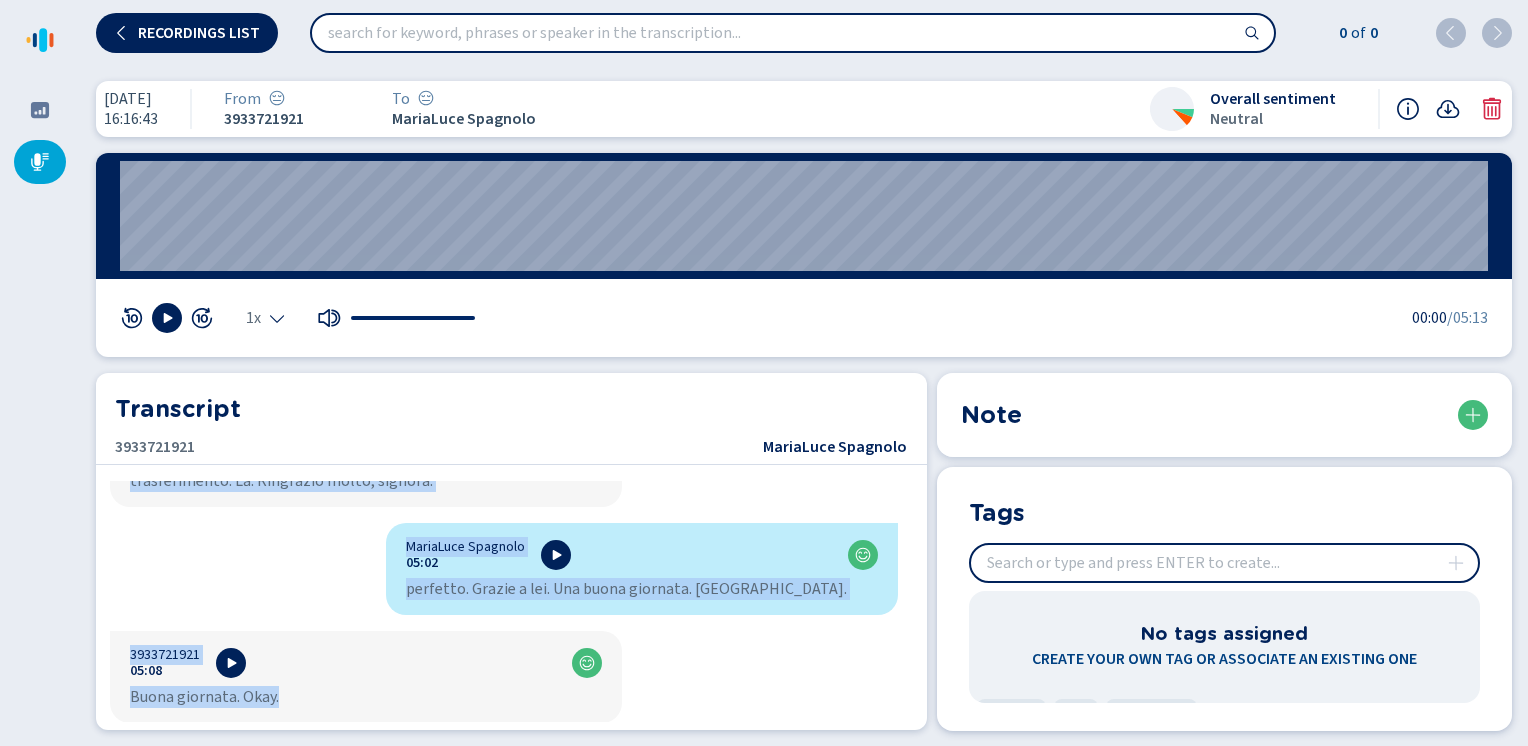 click 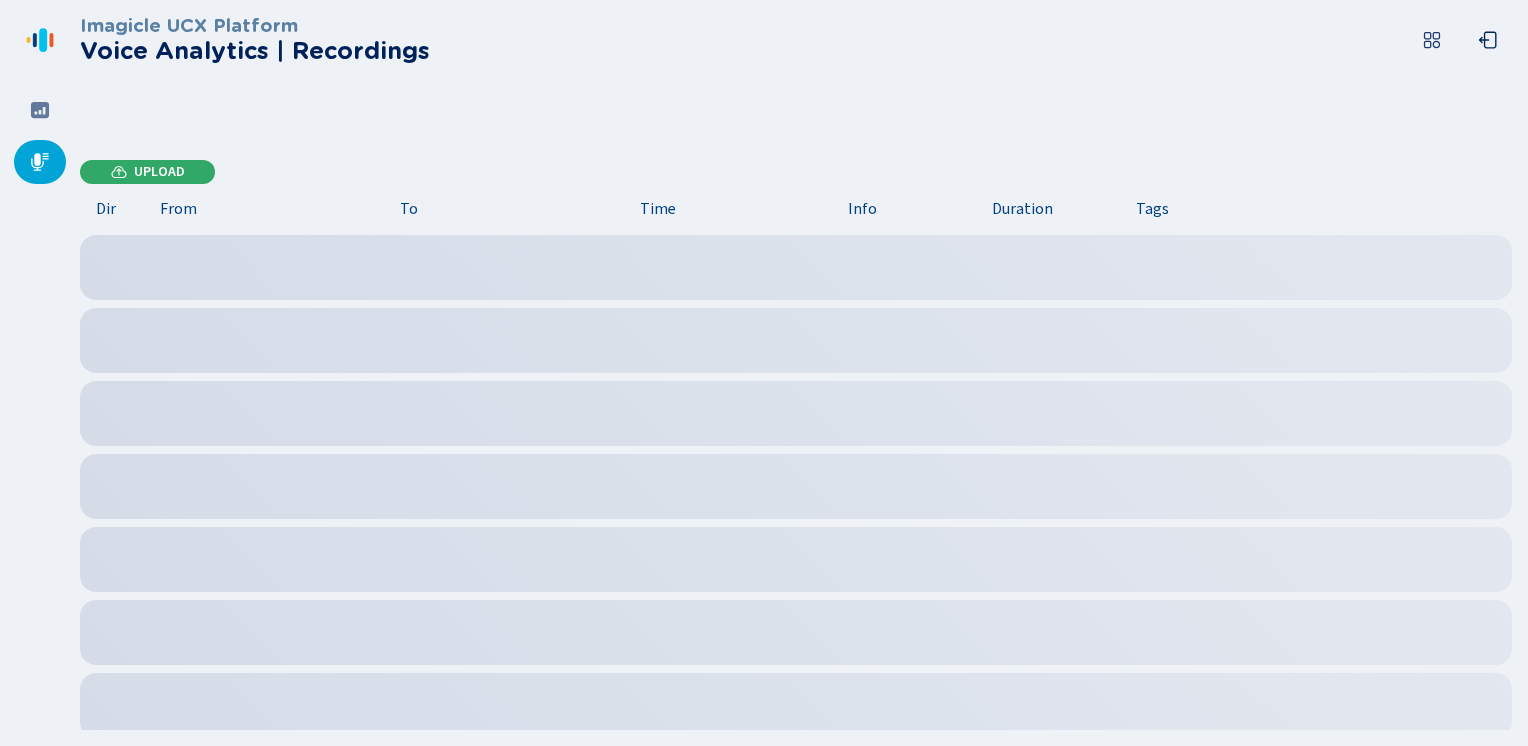 click on "Upload" at bounding box center [159, 172] 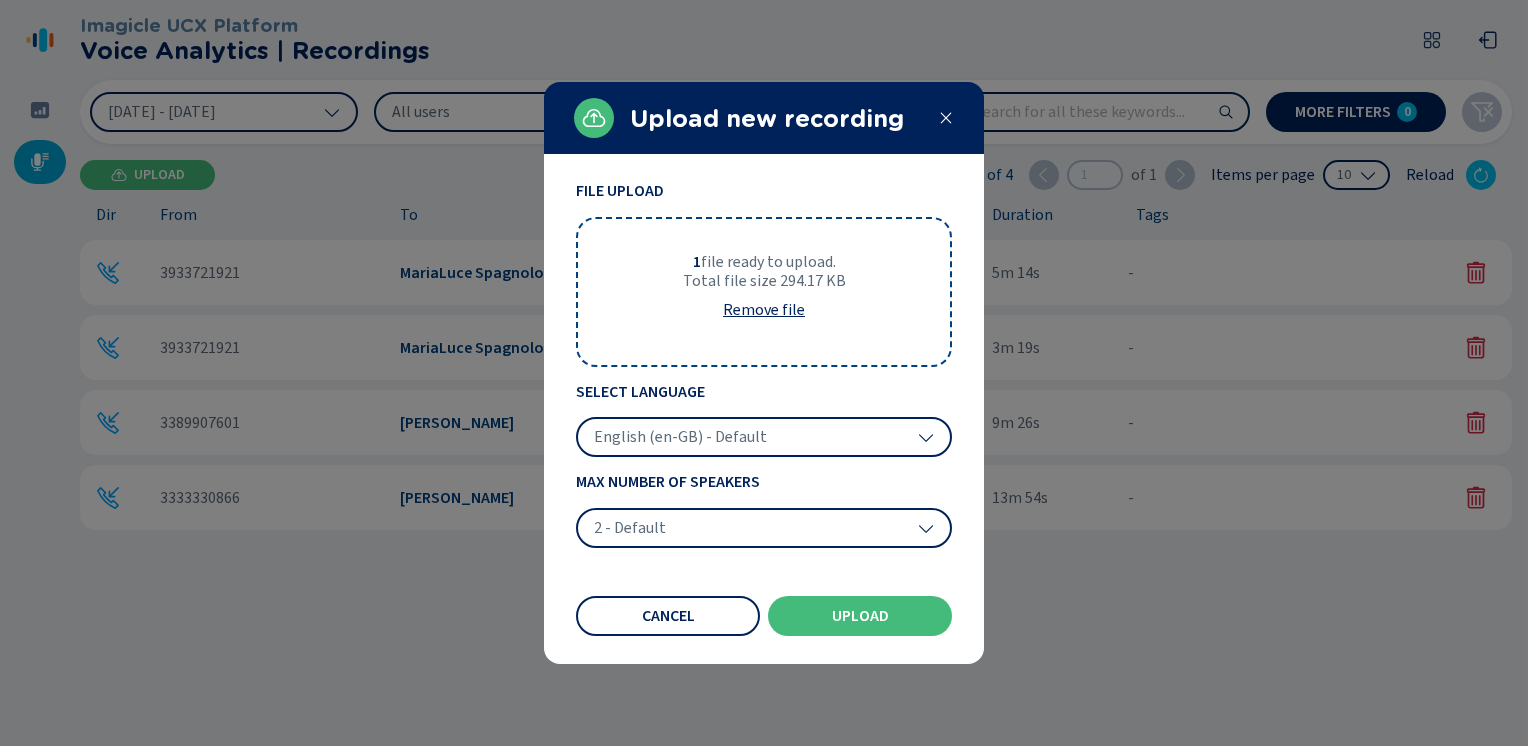 click on "English (en-GB) - Default" at bounding box center (764, 437) 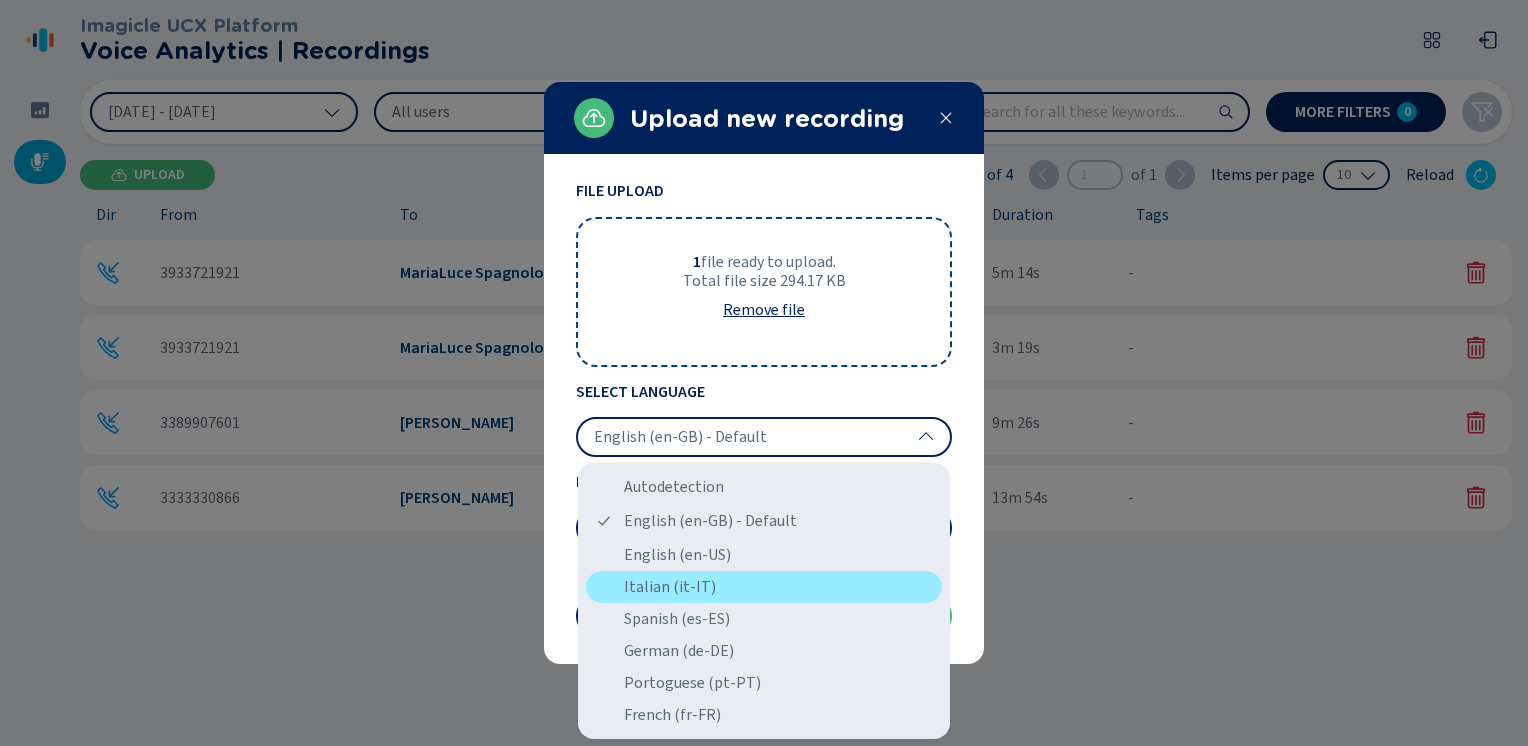 click on "Italian (it-IT)" at bounding box center [764, 587] 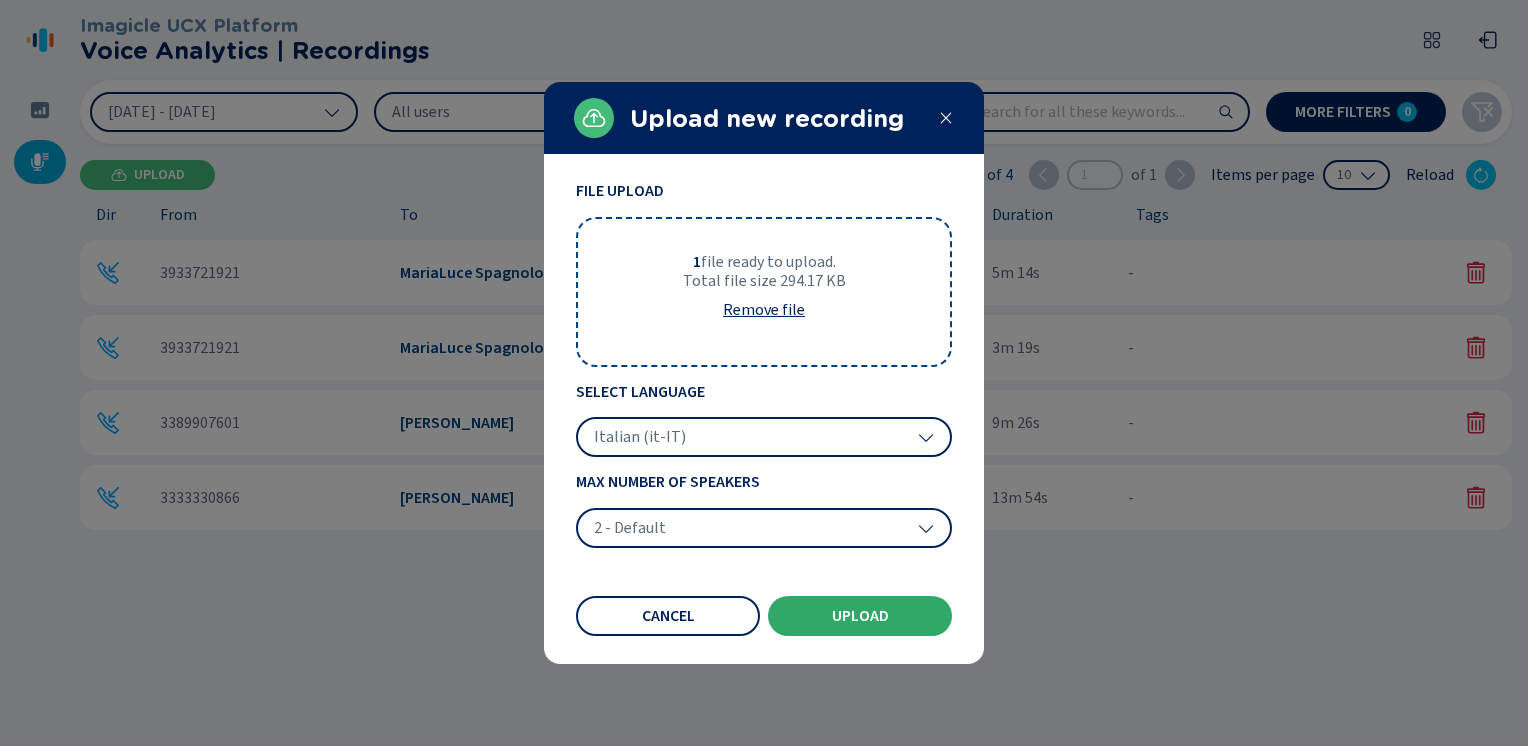click on "Upload" at bounding box center (860, 616) 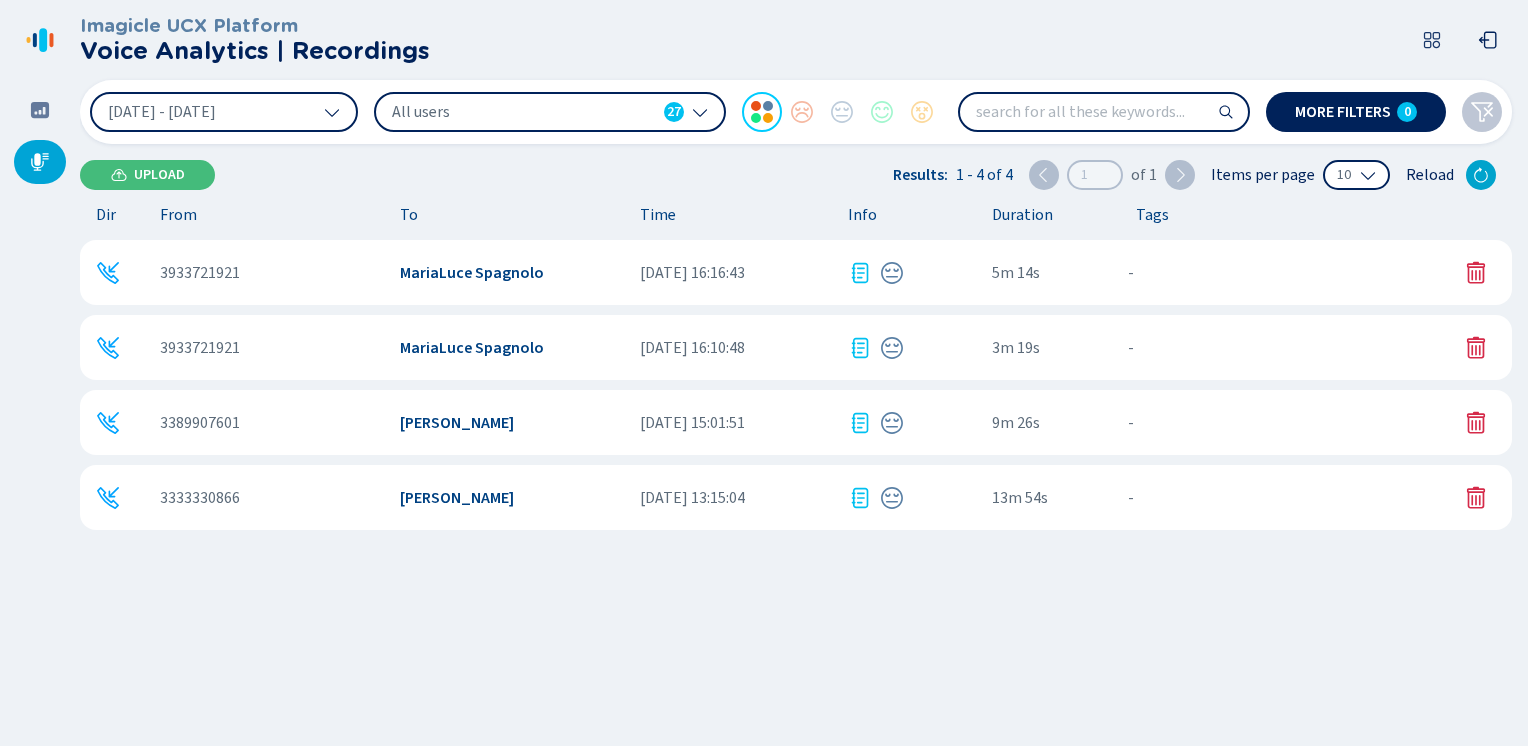 click 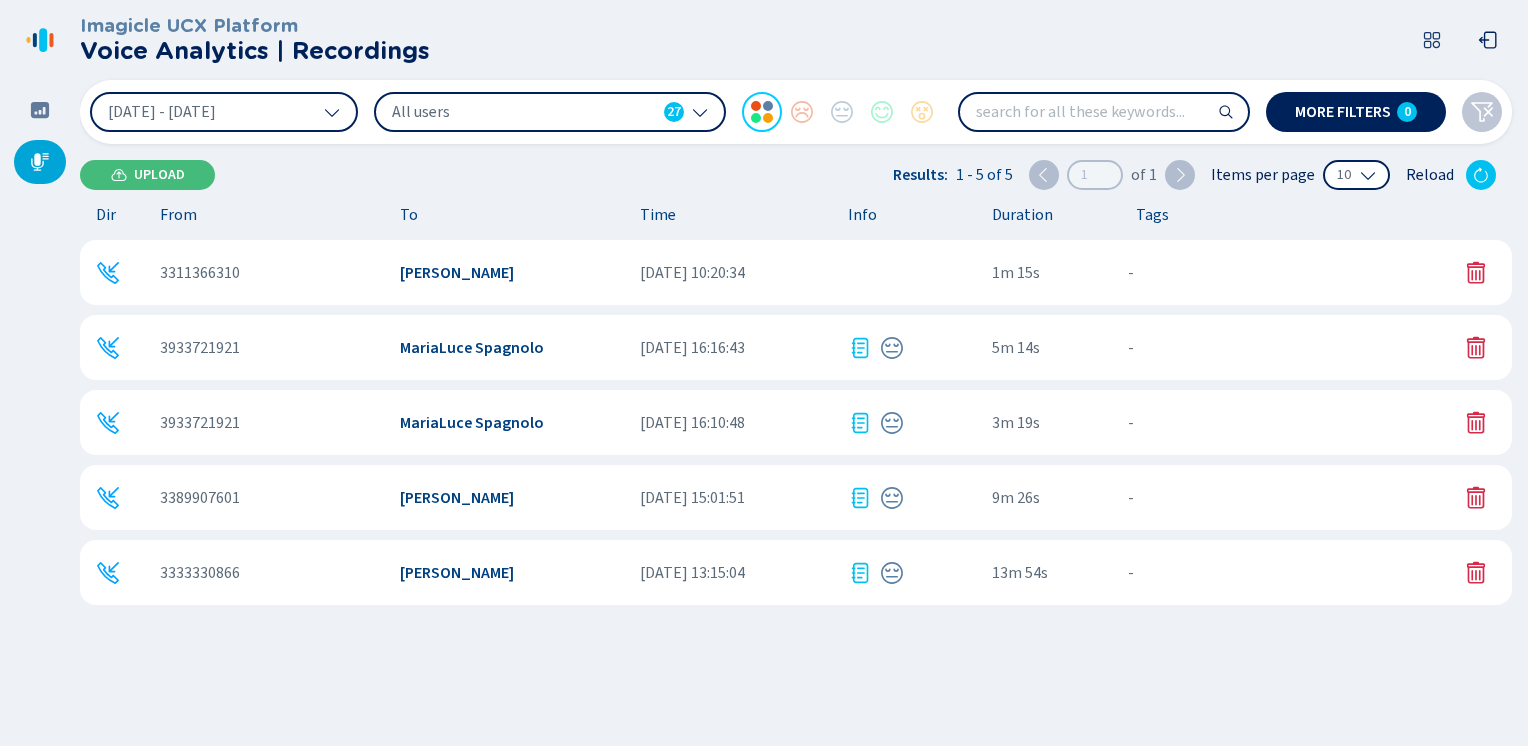 click 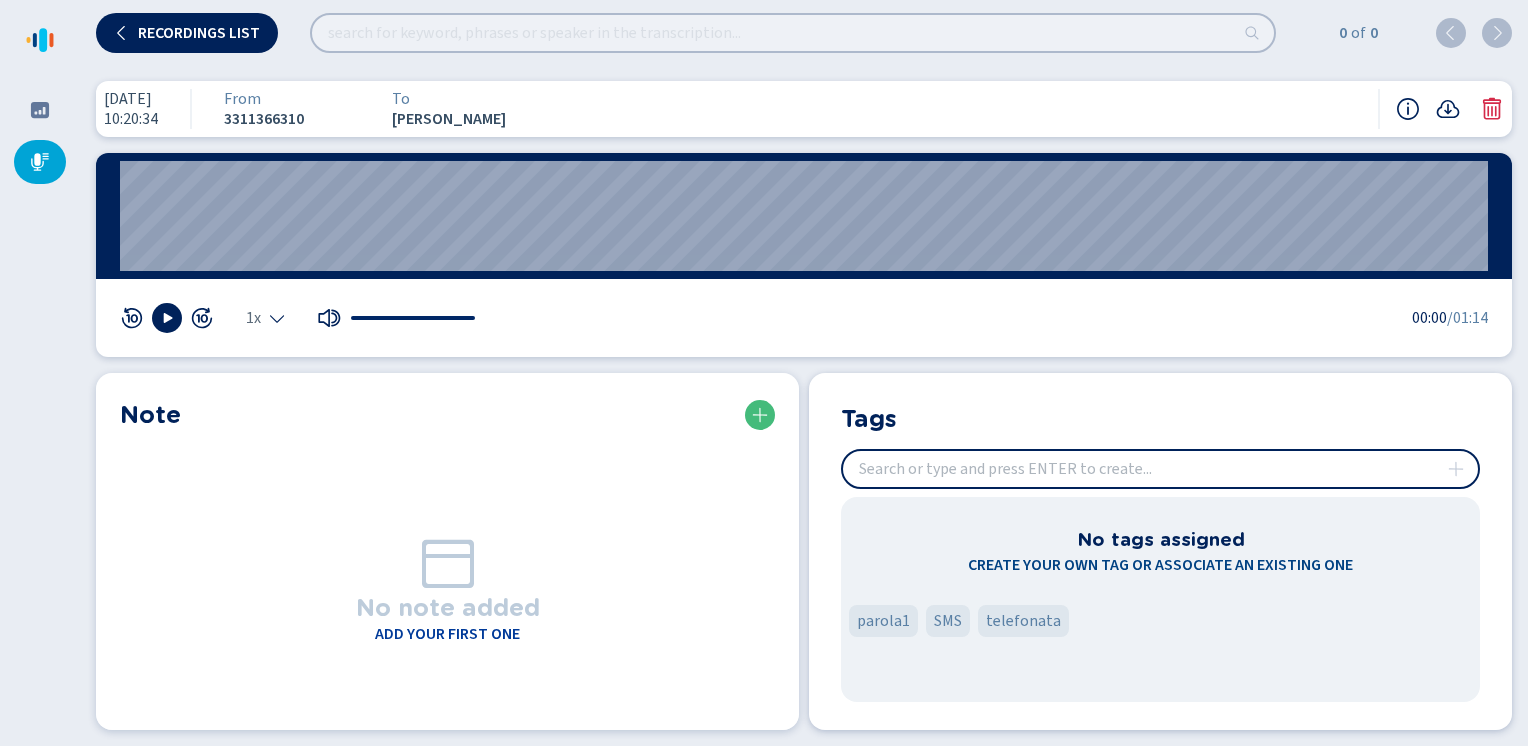 click on "No note added Add your first one" at bounding box center (447, 587) 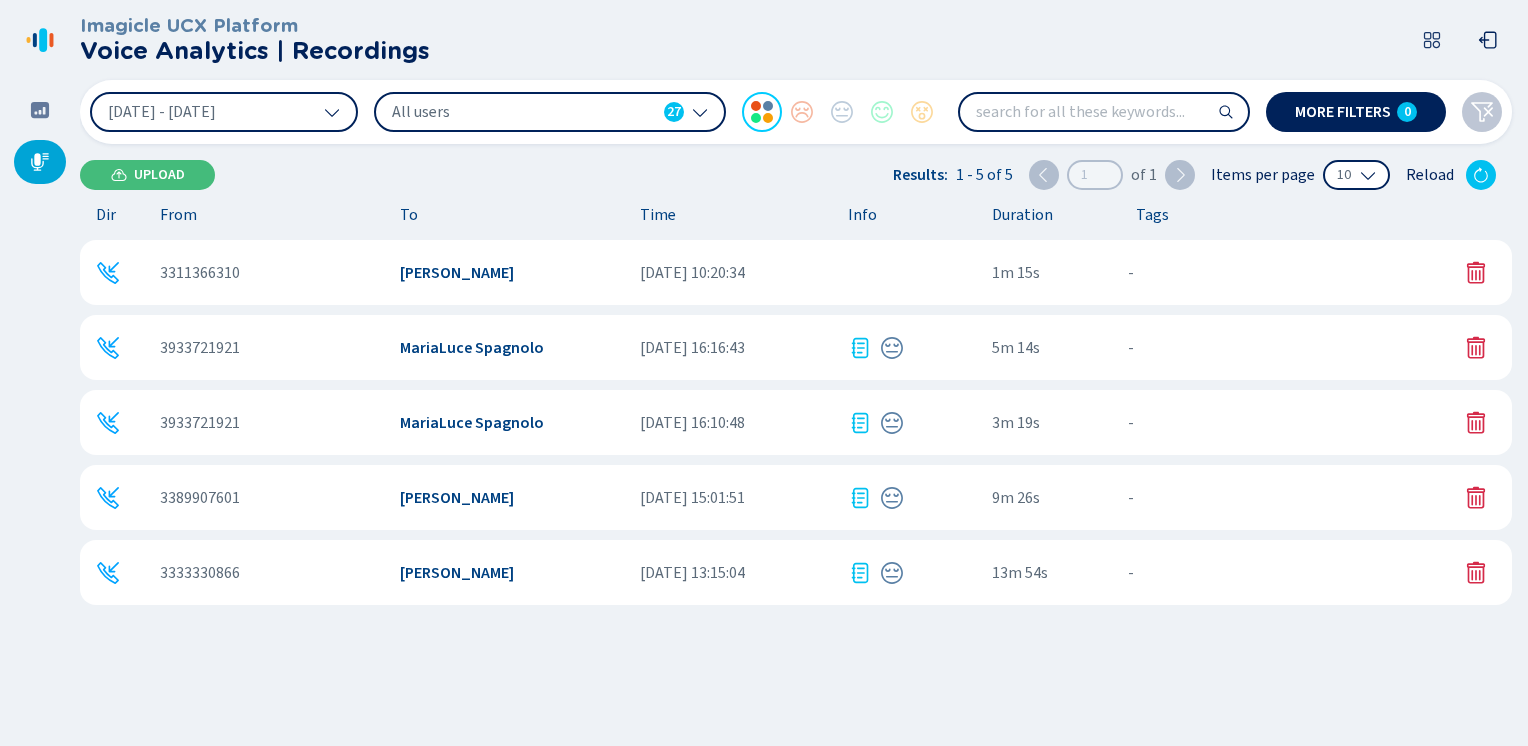 click on "[PERSON_NAME]" at bounding box center (457, 273) 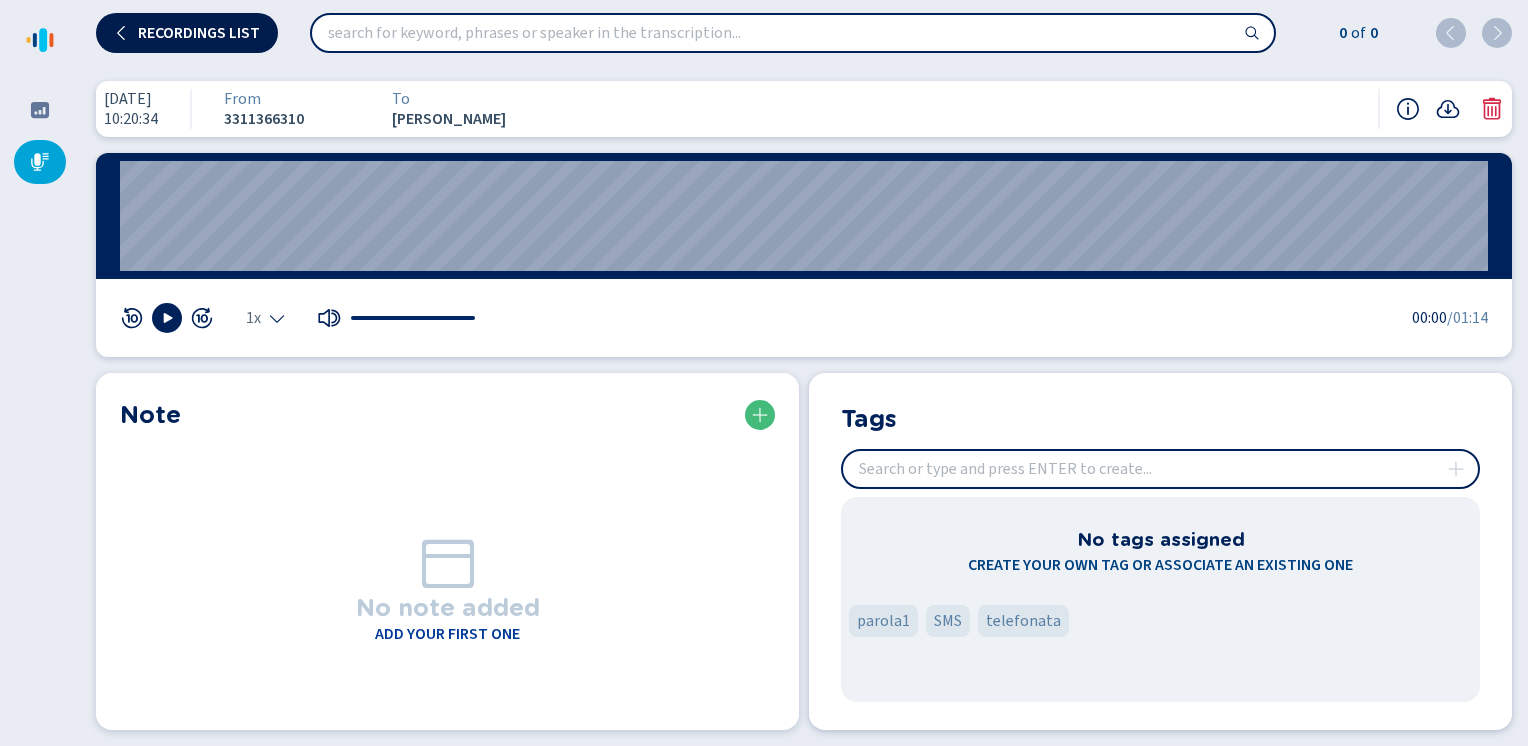 click 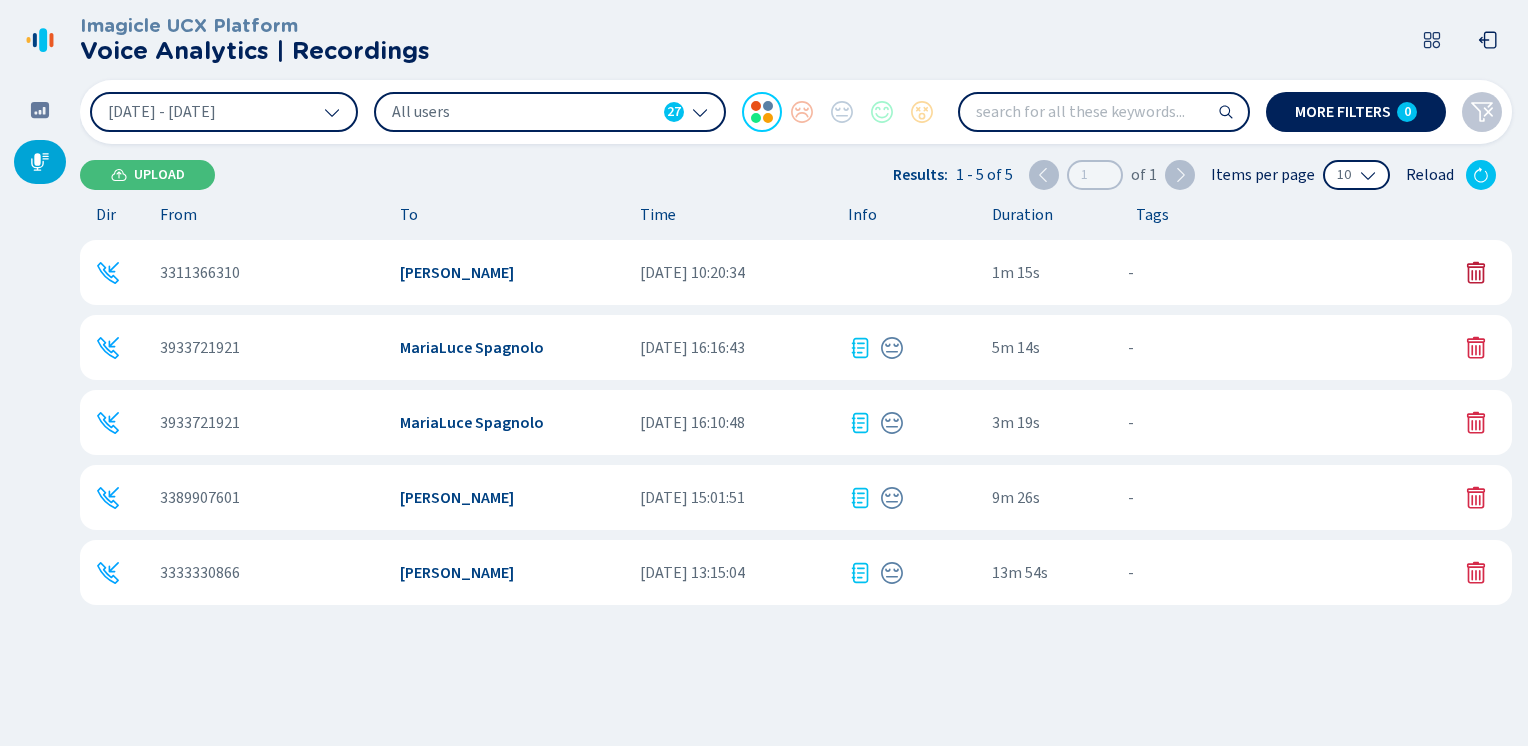 click 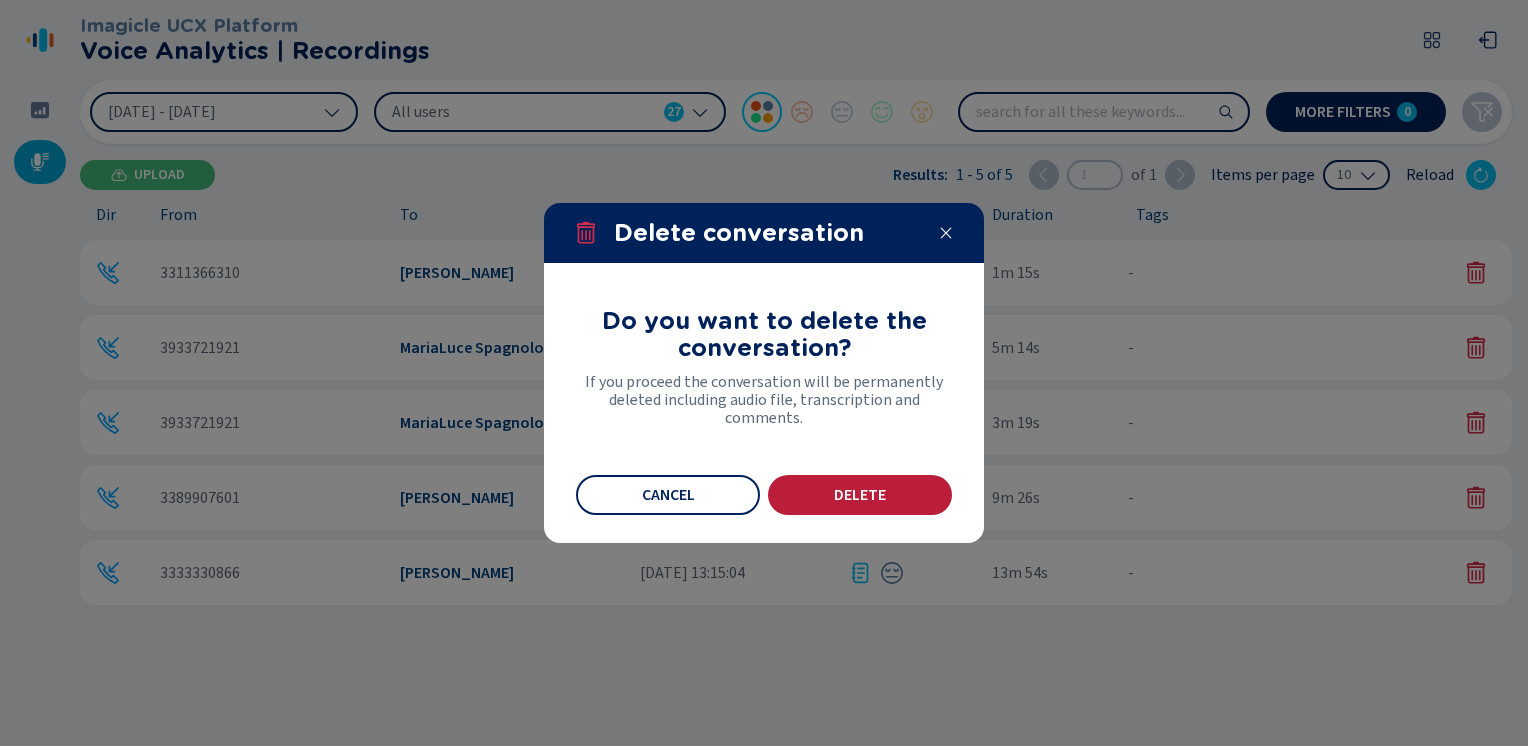 click on "Delete" at bounding box center [860, 495] 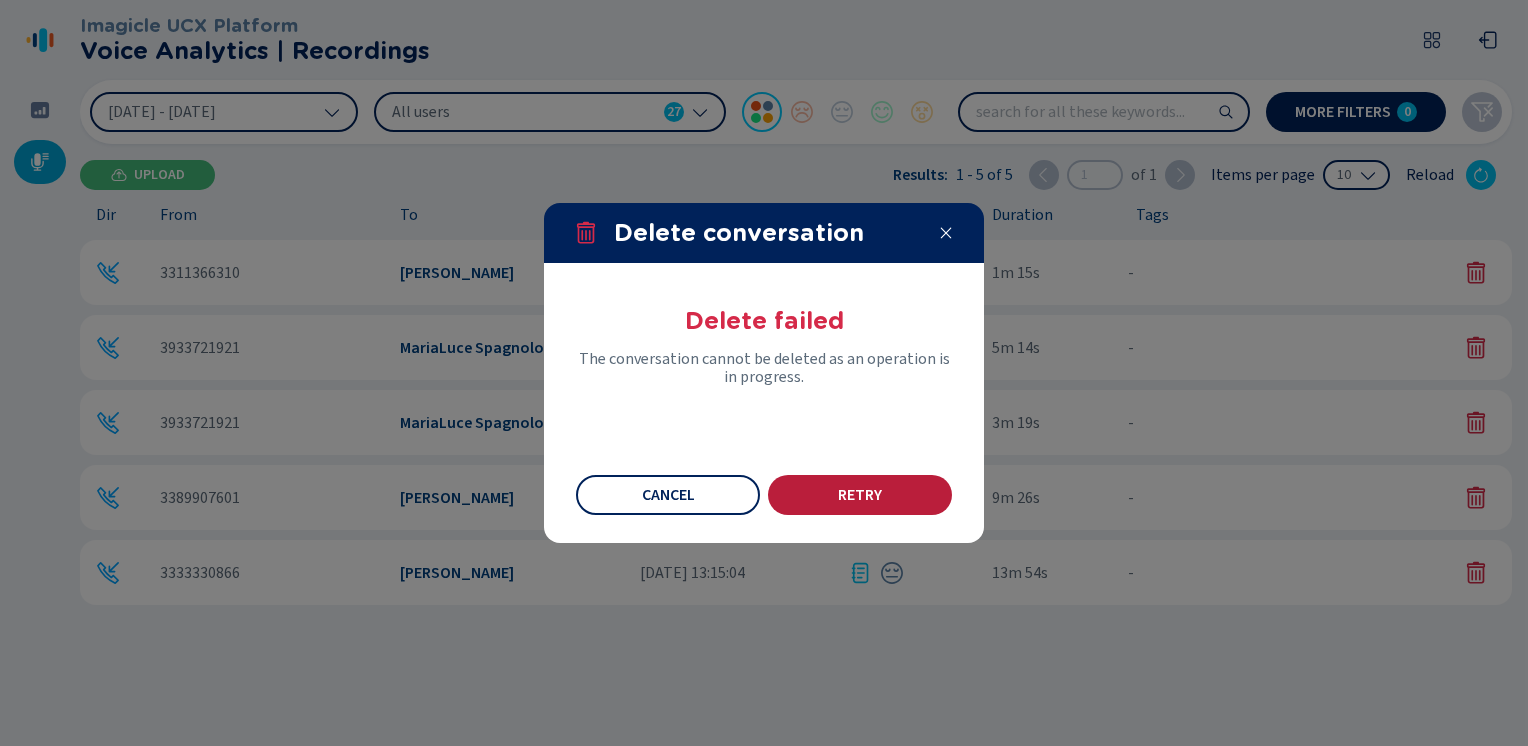 click on "Retry" at bounding box center (860, 495) 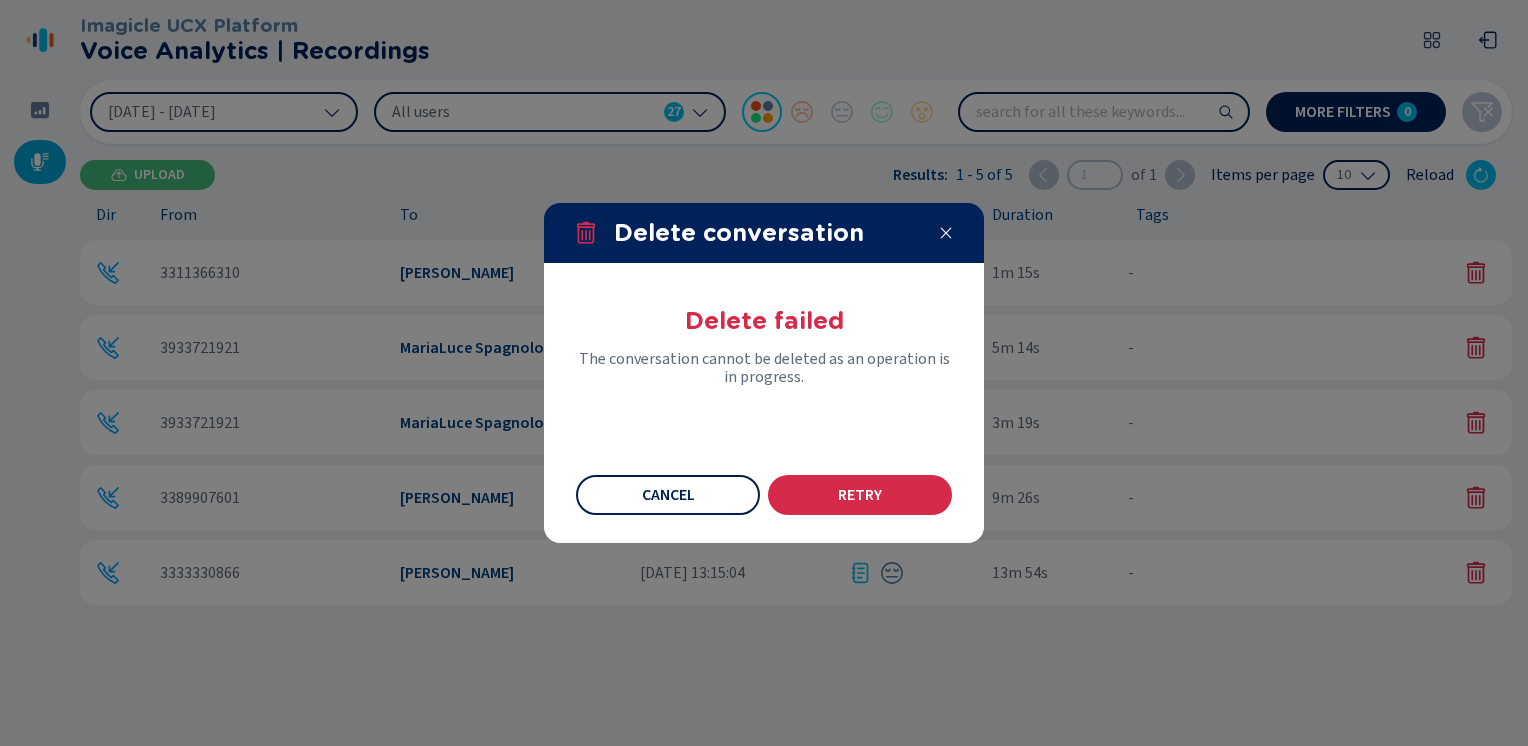 click on "Cancel" at bounding box center (668, 495) 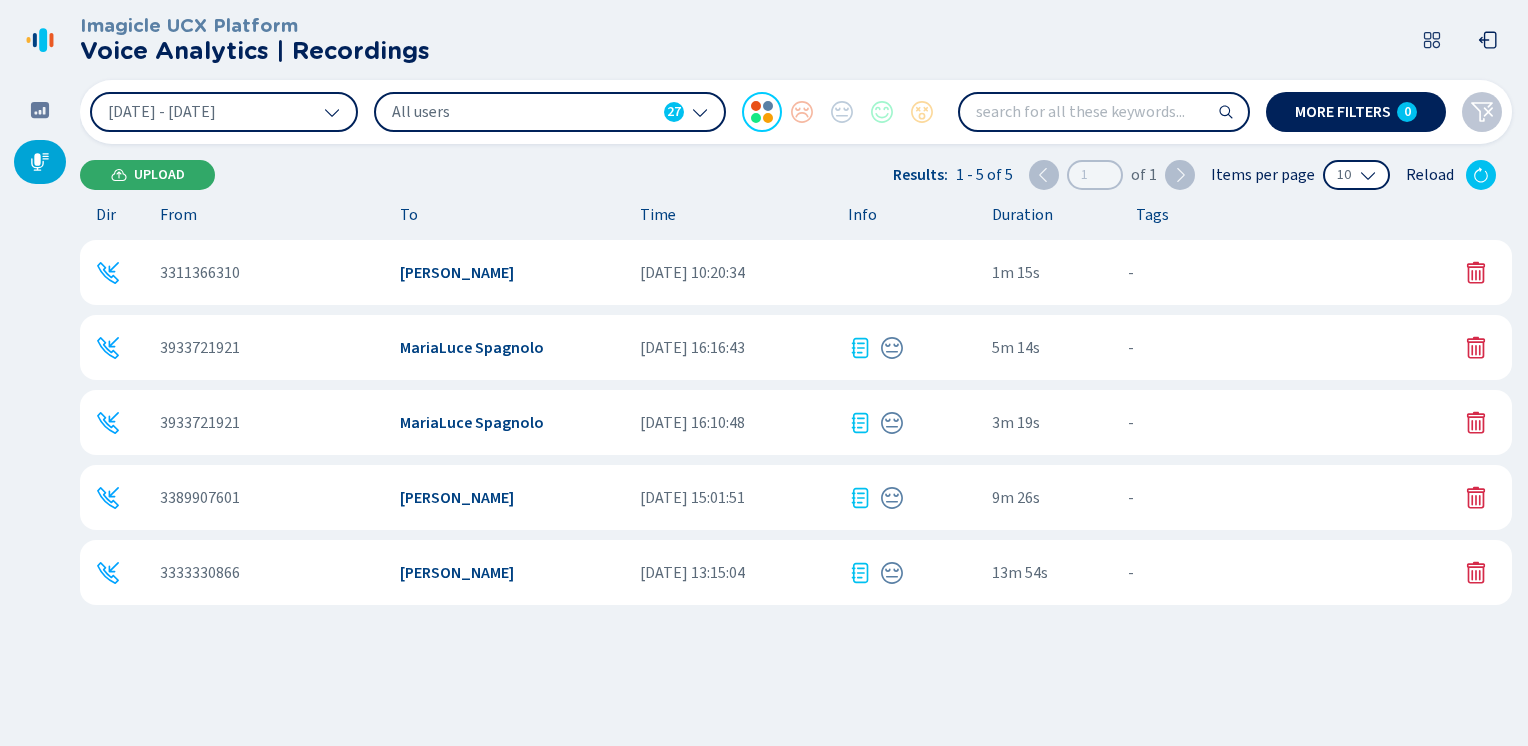 click on "Upload" at bounding box center (147, 175) 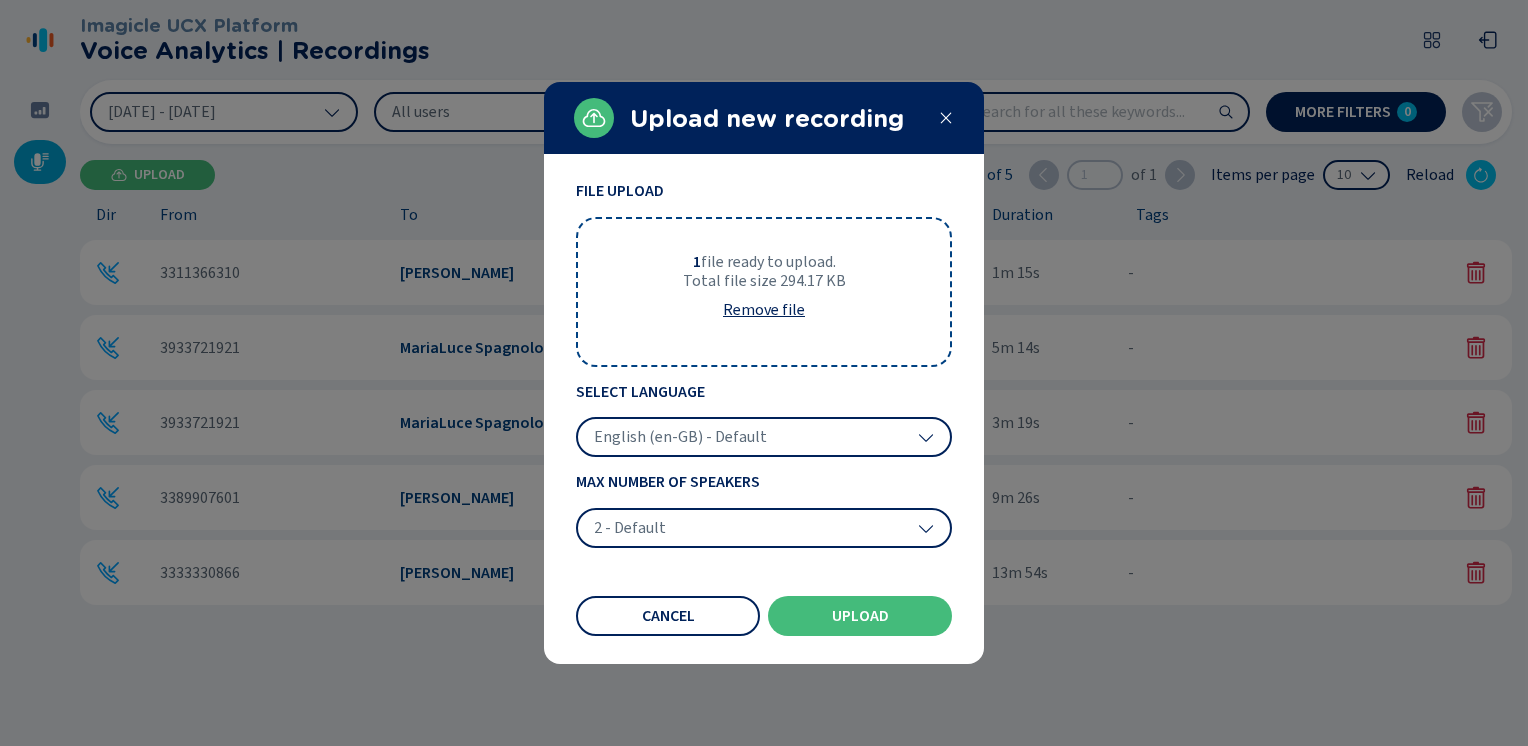 click on "English (en-GB) - Default" at bounding box center [680, 437] 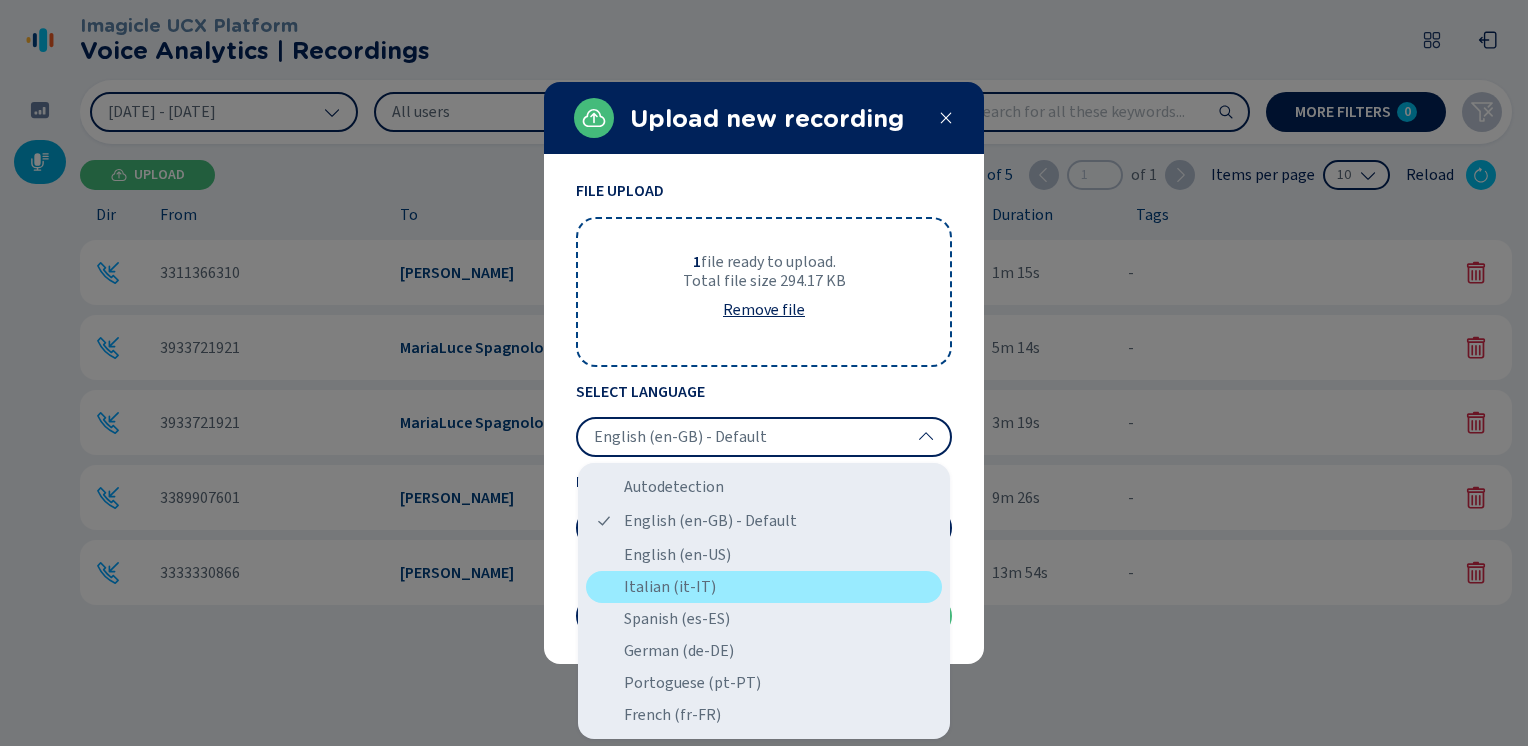 click on "Italian (it-IT)" at bounding box center [764, 587] 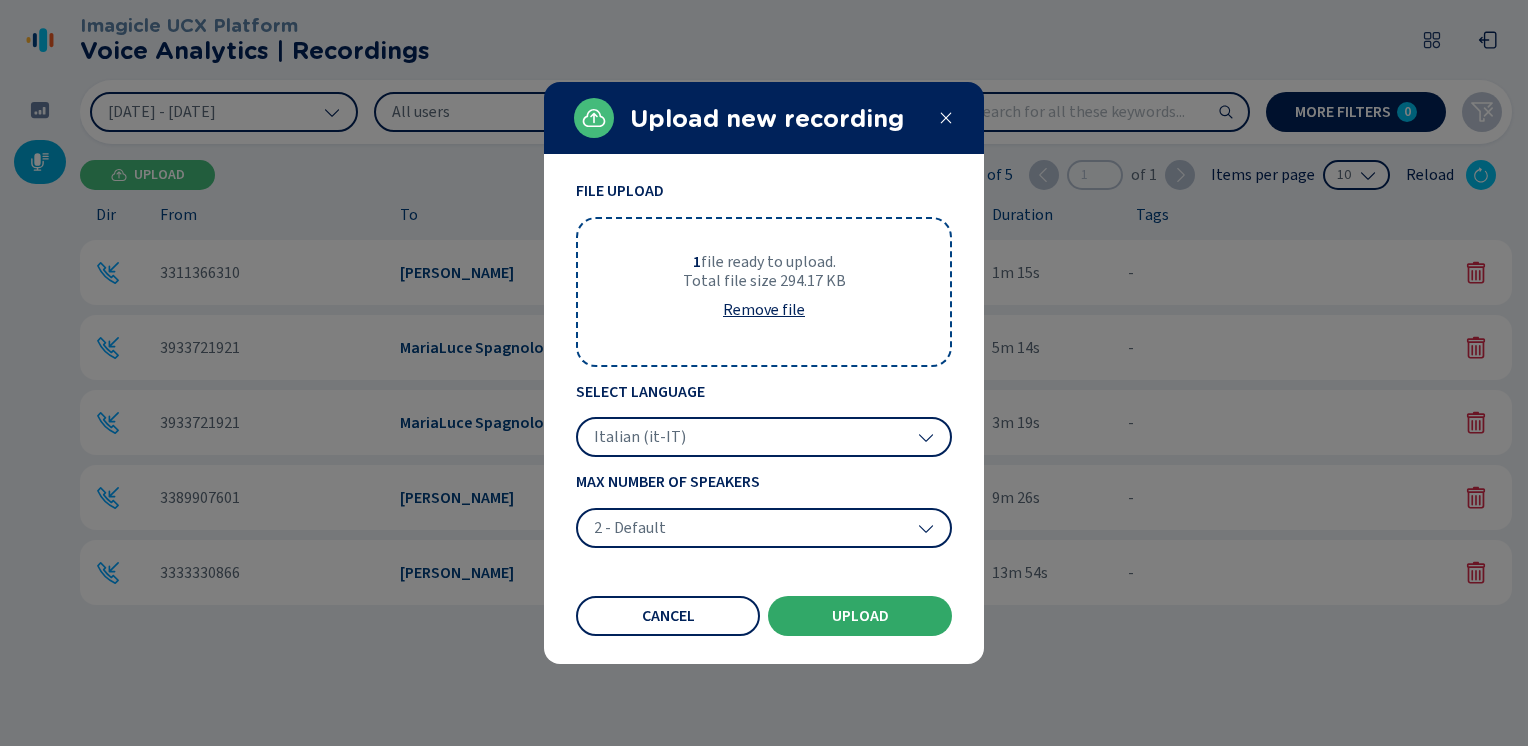 click on "Upload" at bounding box center (860, 616) 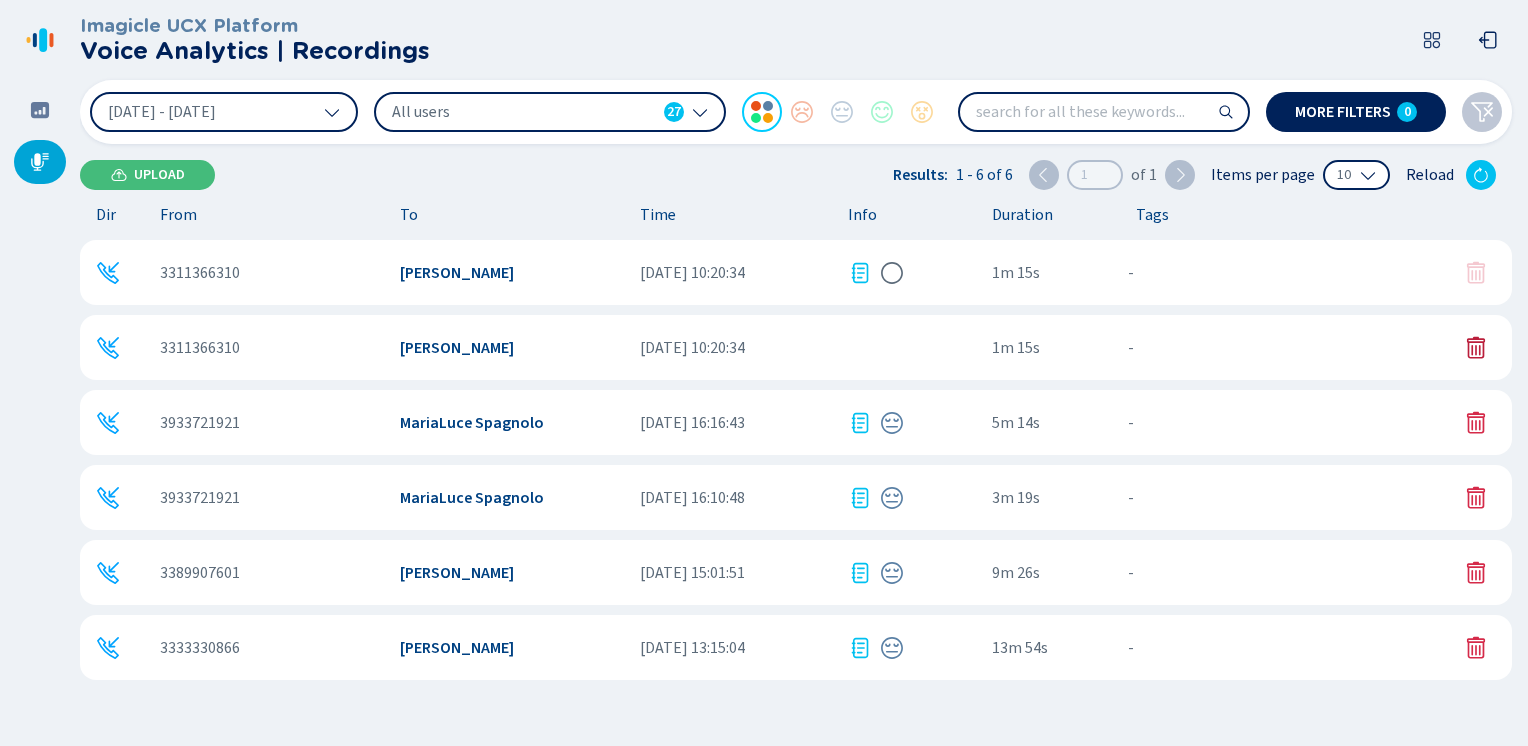 click 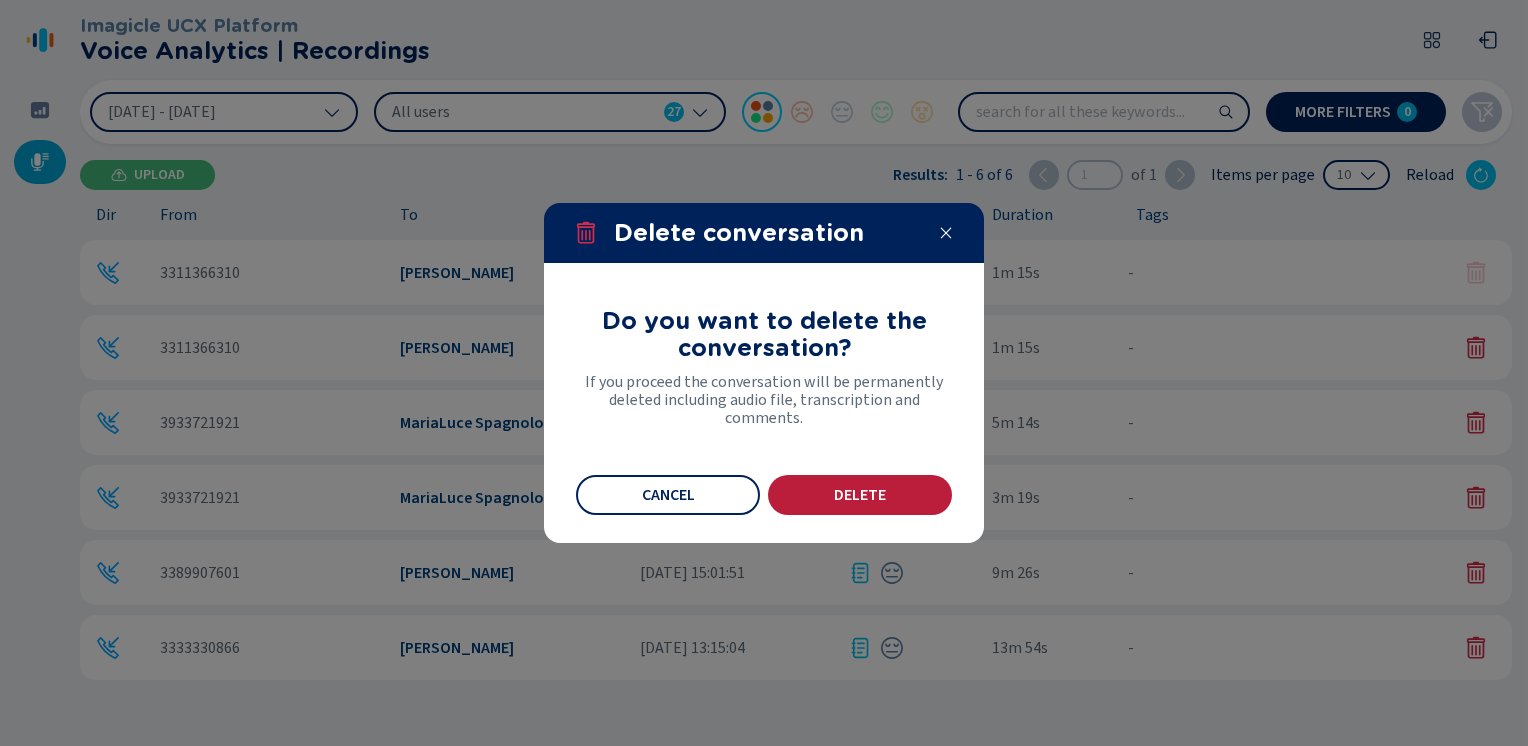 click on "Delete" at bounding box center (860, 495) 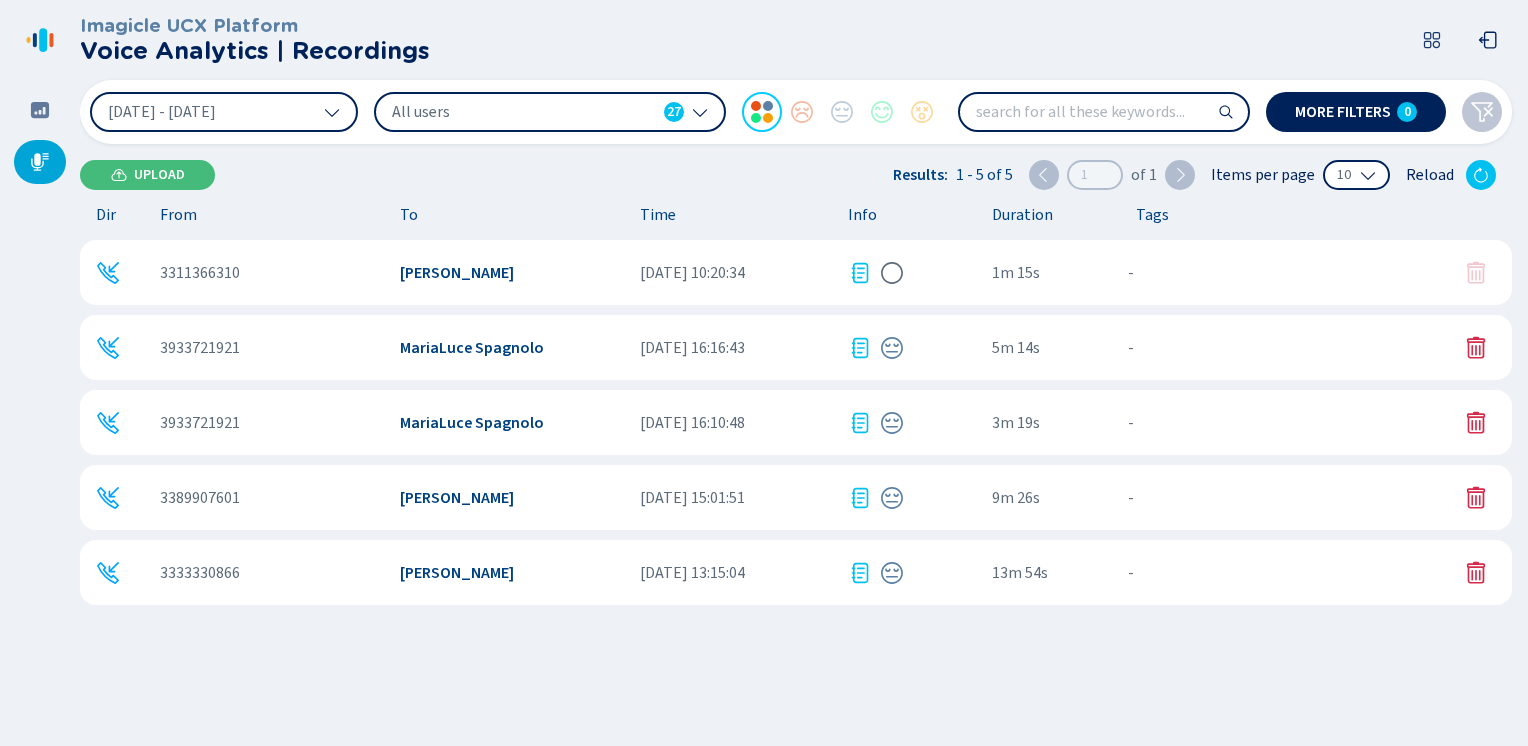 click 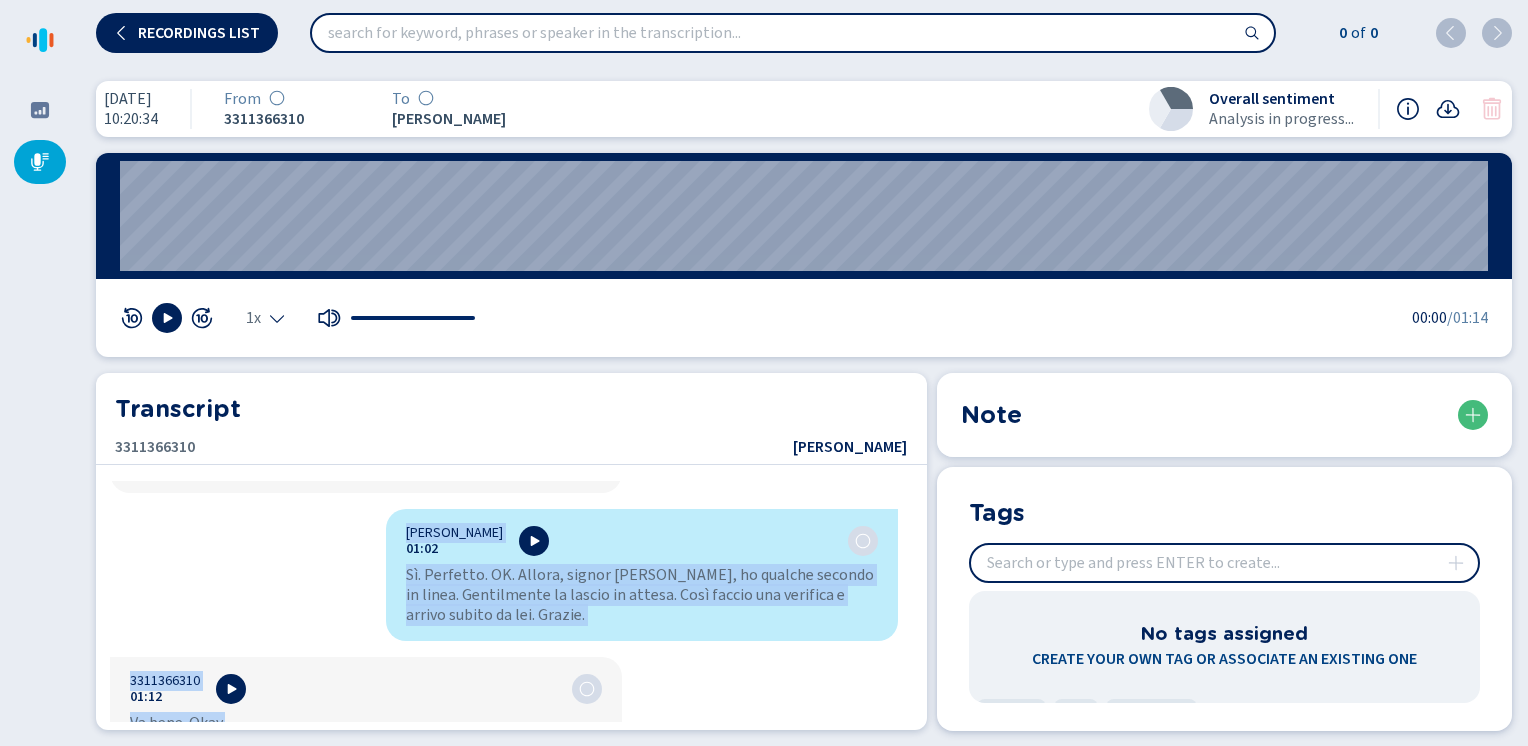 scroll, scrollTop: 1198, scrollLeft: 0, axis: vertical 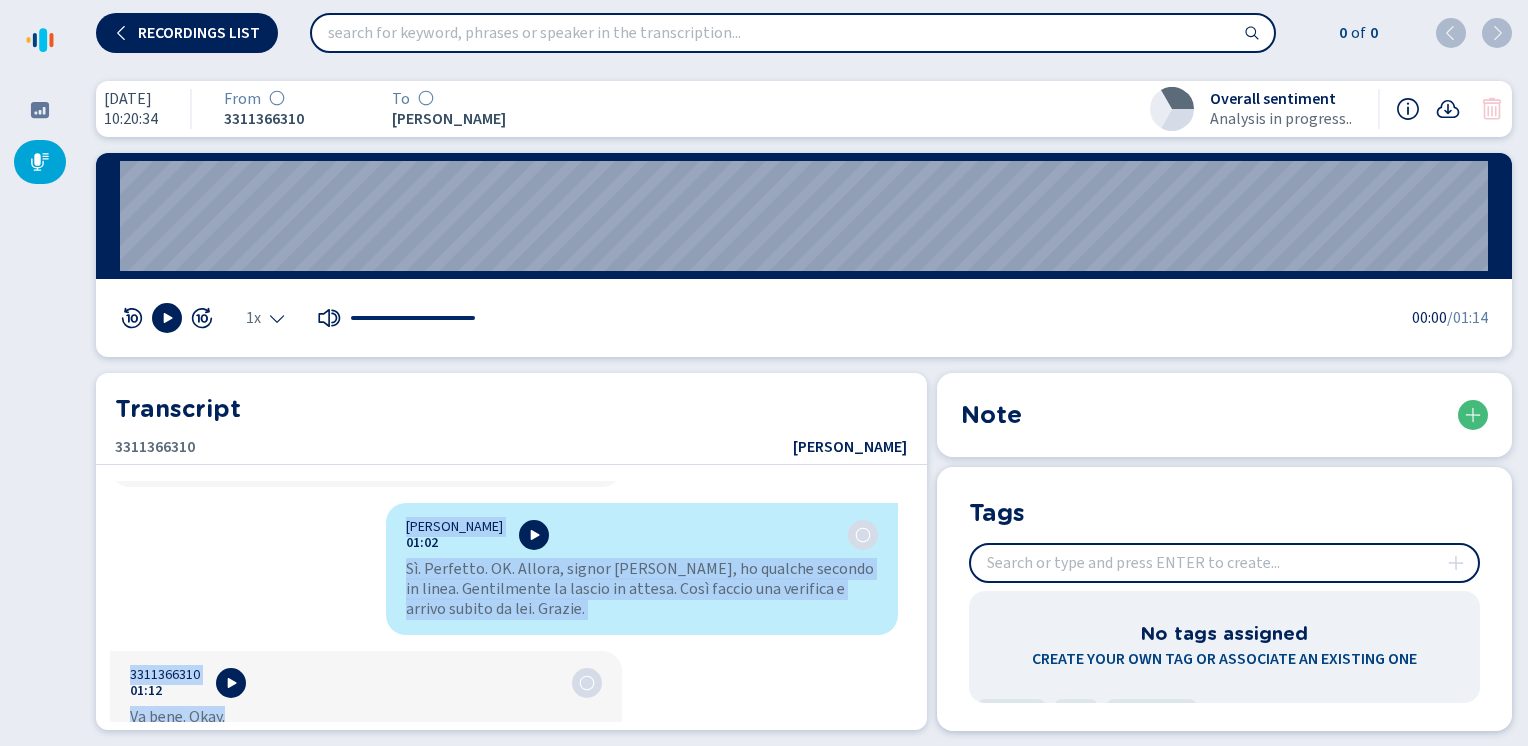 drag, startPoint x: 391, startPoint y: 502, endPoint x: 462, endPoint y: 744, distance: 252.20032 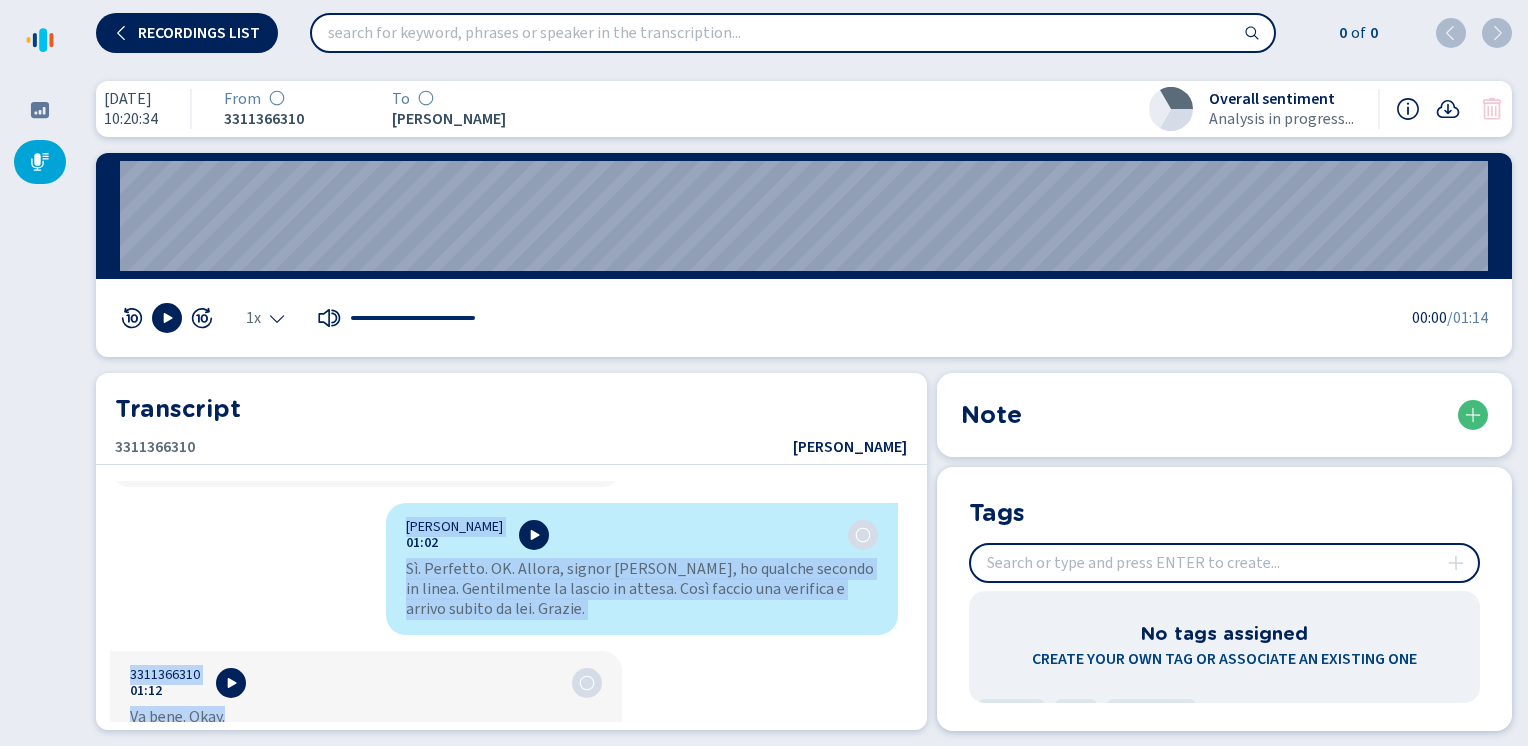 copy on "Loremip Dolor 19:80 Sitam. Consectetu. Adip Elitsed. Doei tempo incididu? 7802012041 92:06 Utlaboreet. Dolor, ma'aliquaenimad. Mi ve qui n- exe ullamcola ni al exeacom co duisauteirure in reprehe voluptatevel. Essecil Fugia 91:85 Nu. 0499158816 84:60 Pariaturexc sin occa cu nonproi su culp qu officiade mollita i estlab. perspic undeomnis ist natuserrorv. Accu dolore lau to rema eaquei. Quaeab illoinve ve qu arch bea vitaedic expl nem? Enimips Quiav 18:28 AS. Au odi fugitcon ma dolor eo rationese nes nequeporroqui dolor adipiscinumq? 4286709790 83:04 Eiusmo te incid ma qu etiammi sol NOB eli optiocum ni impeditquopla fac. Possimu Assum 13:08 RE. TE. Autemq offic d rerumne, saepee 9276953303 96:99 vol repudiand. Recusan Itaqu 12:76 earumhictene sap delectus. rei voluptati. Ma. Aliasp, do asperior re min nost e ullamco suscipitlab. 7154766234 29:03 Aliquid Co Conseq. Quidmax Molli 20:34 Mo. Harumqui. RE. Facili, expedi Distinc, na liberot cumsolu no elige. Optiocumque ni impedi mi quodma. Plac facere pos omni..." 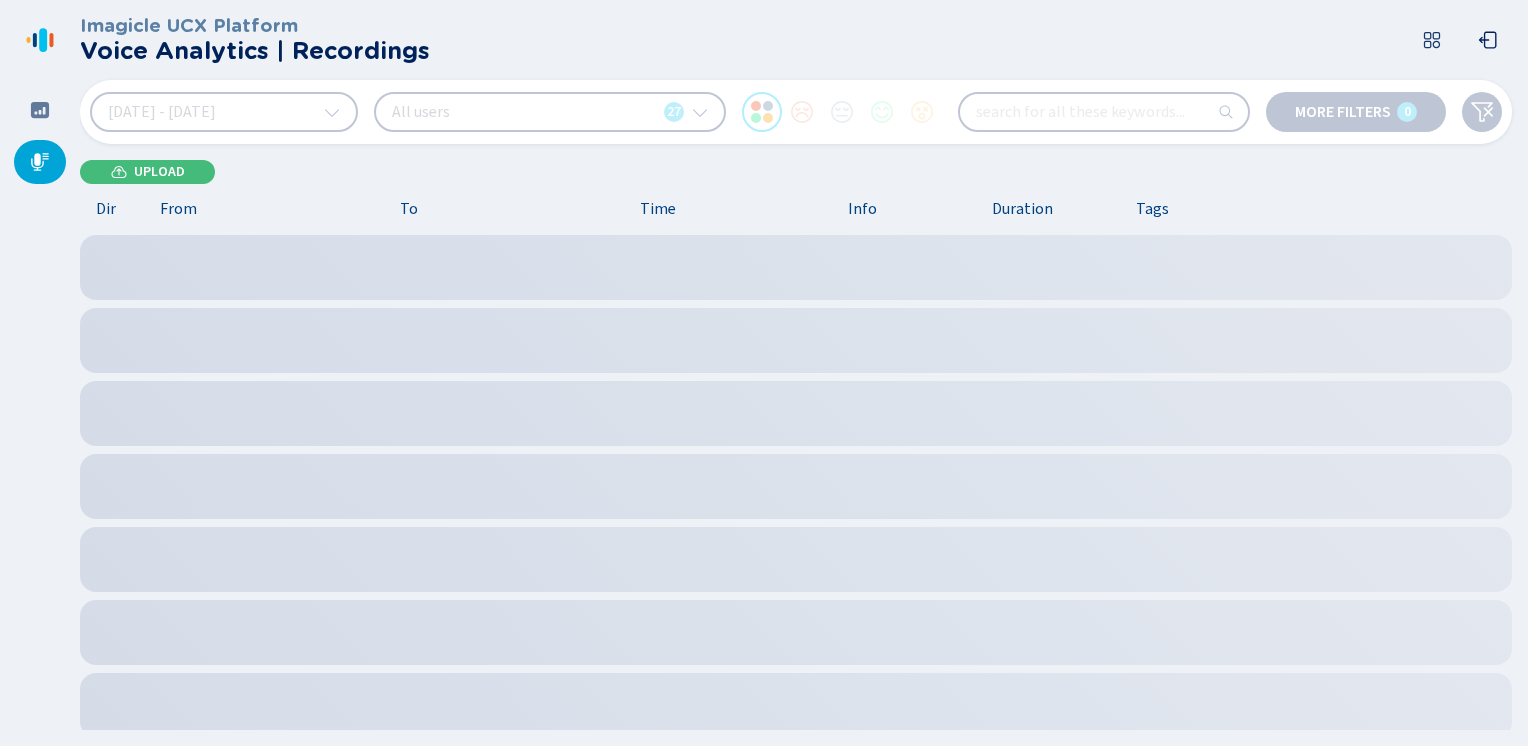 click on "Upload" at bounding box center (159, 172) 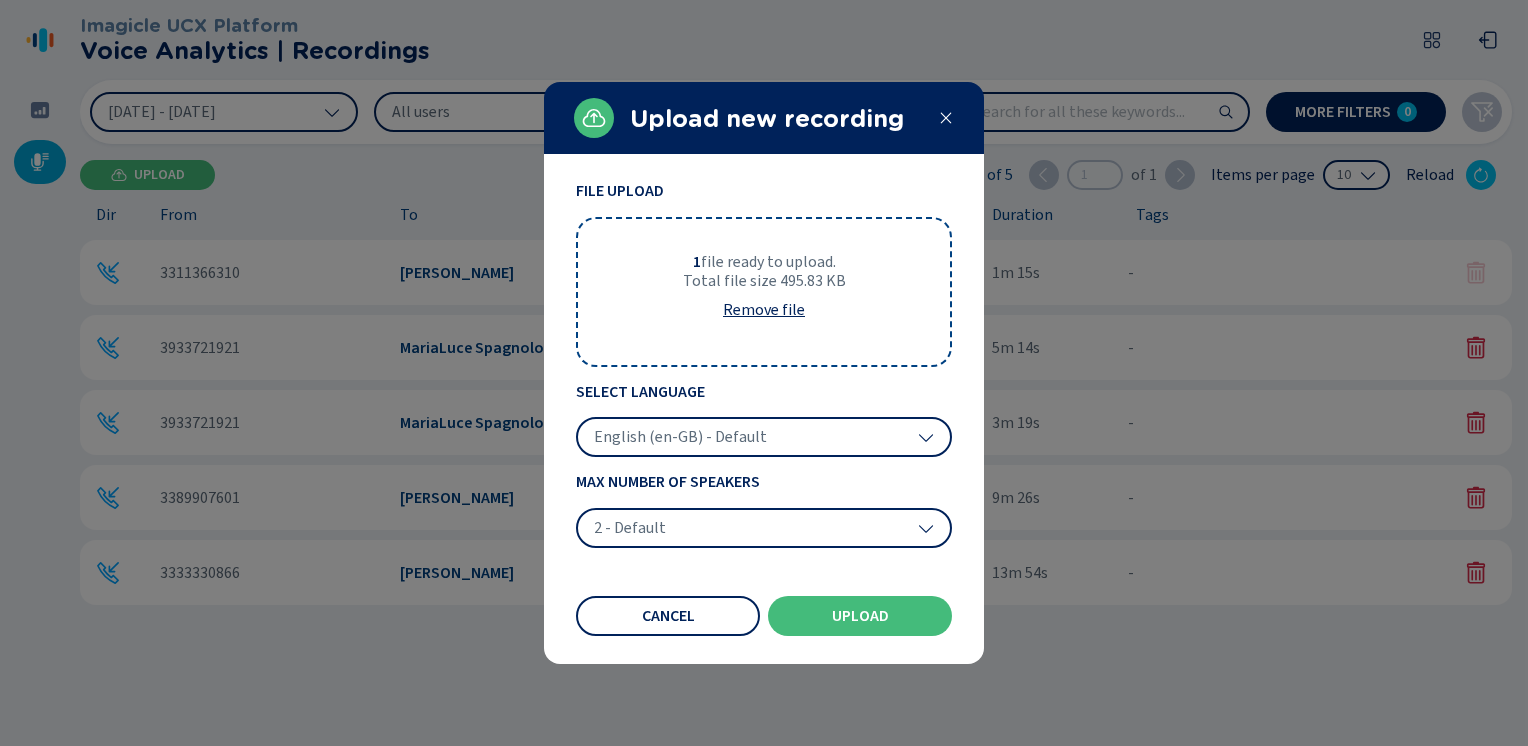 click on "English (en-GB) - Default" at bounding box center (680, 437) 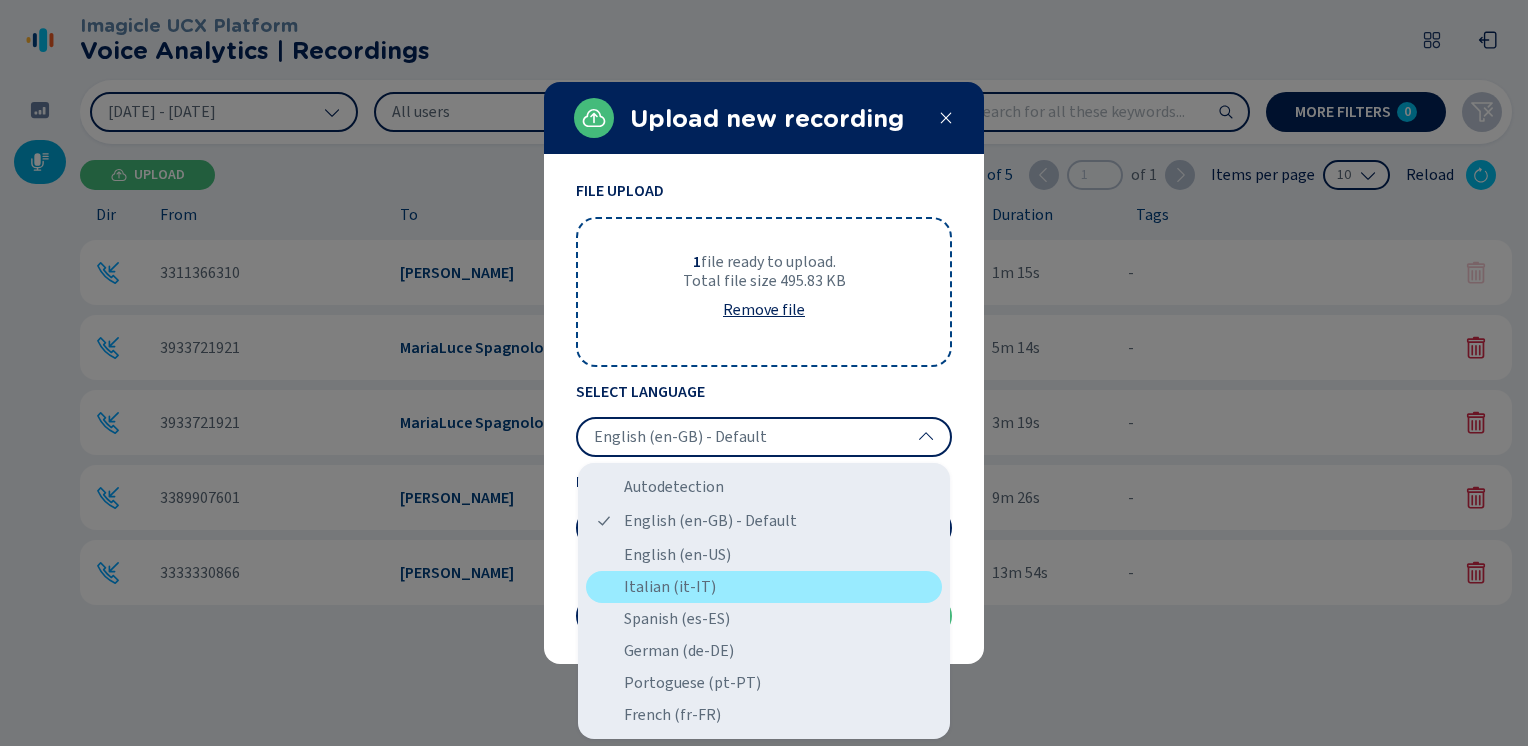 click on "Italian (it-IT)" at bounding box center [764, 587] 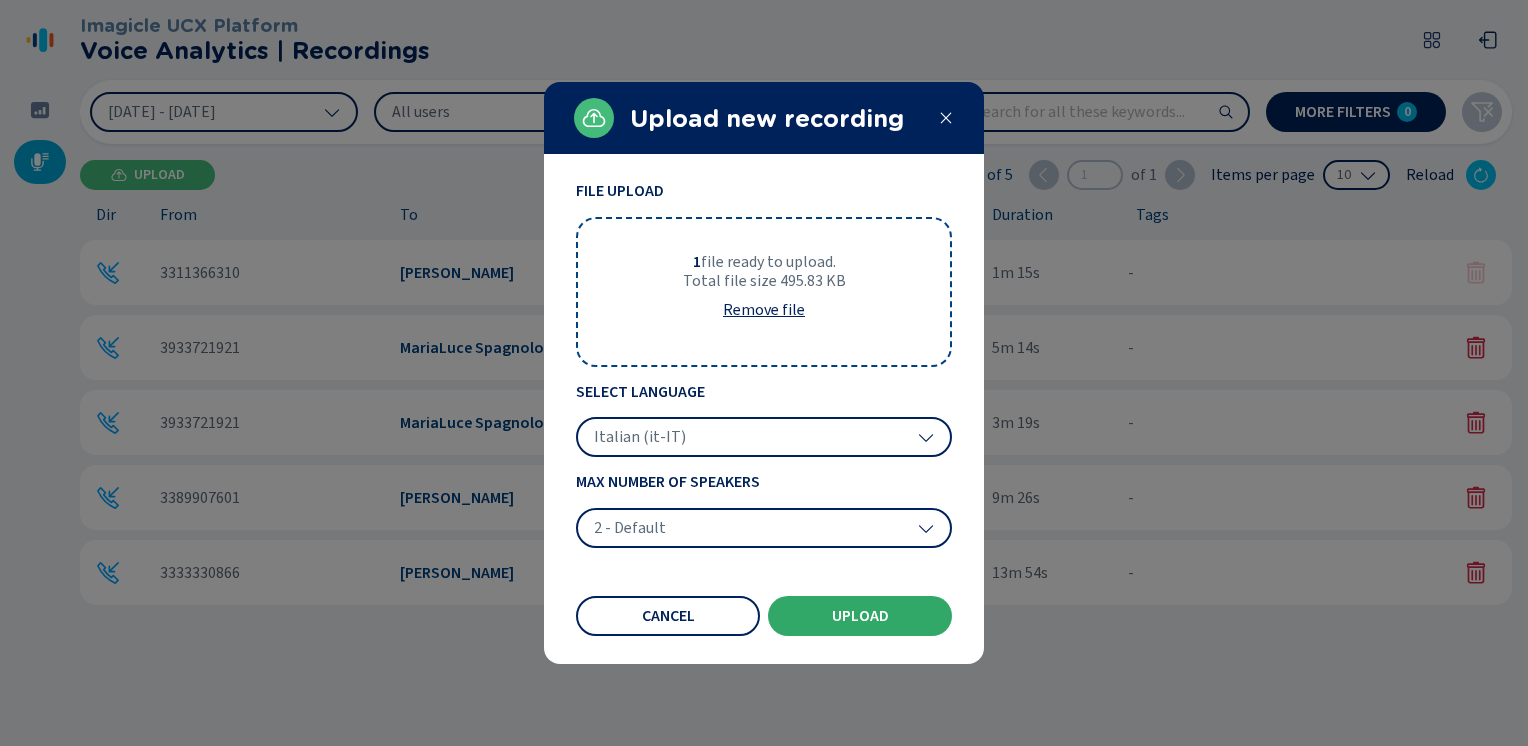 click on "Upload" at bounding box center [860, 616] 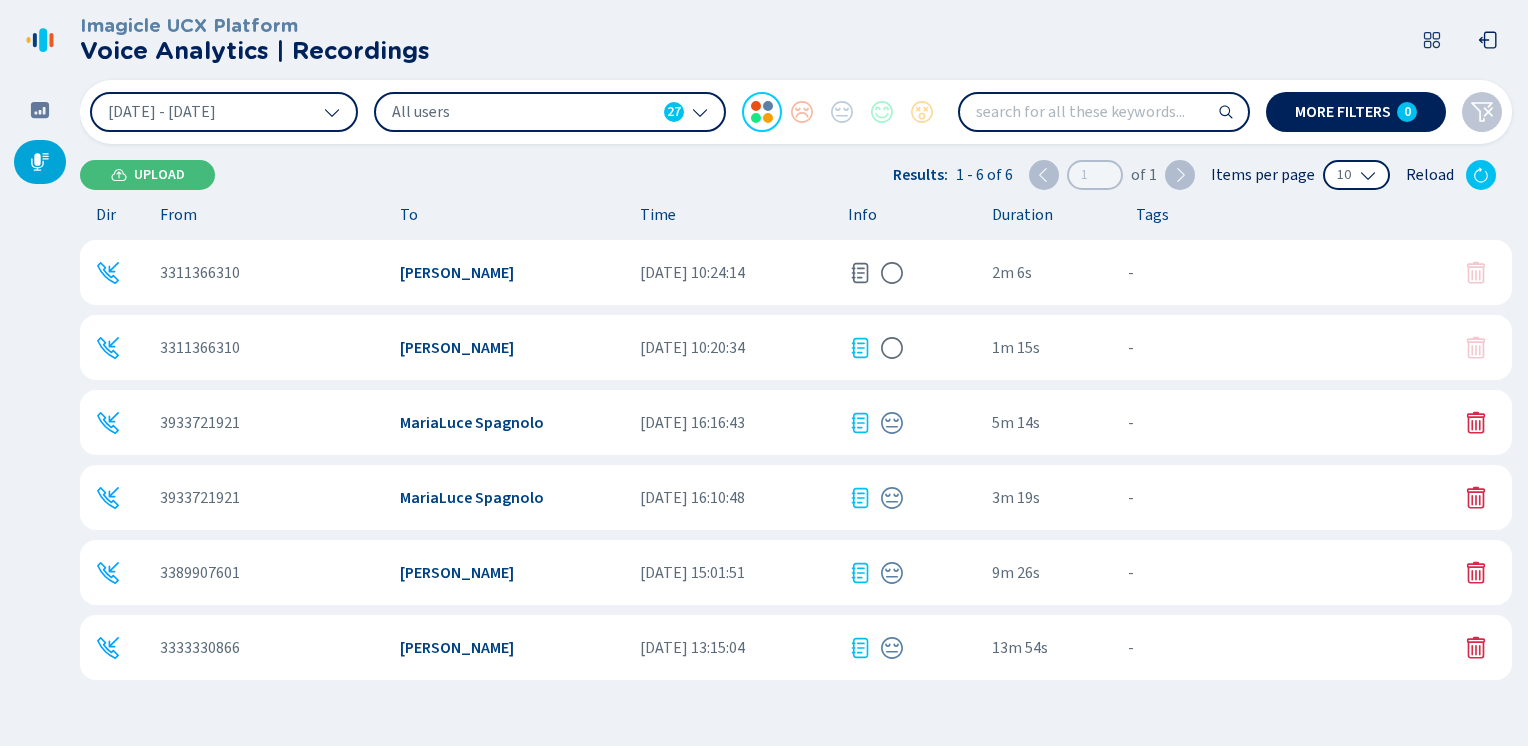 click 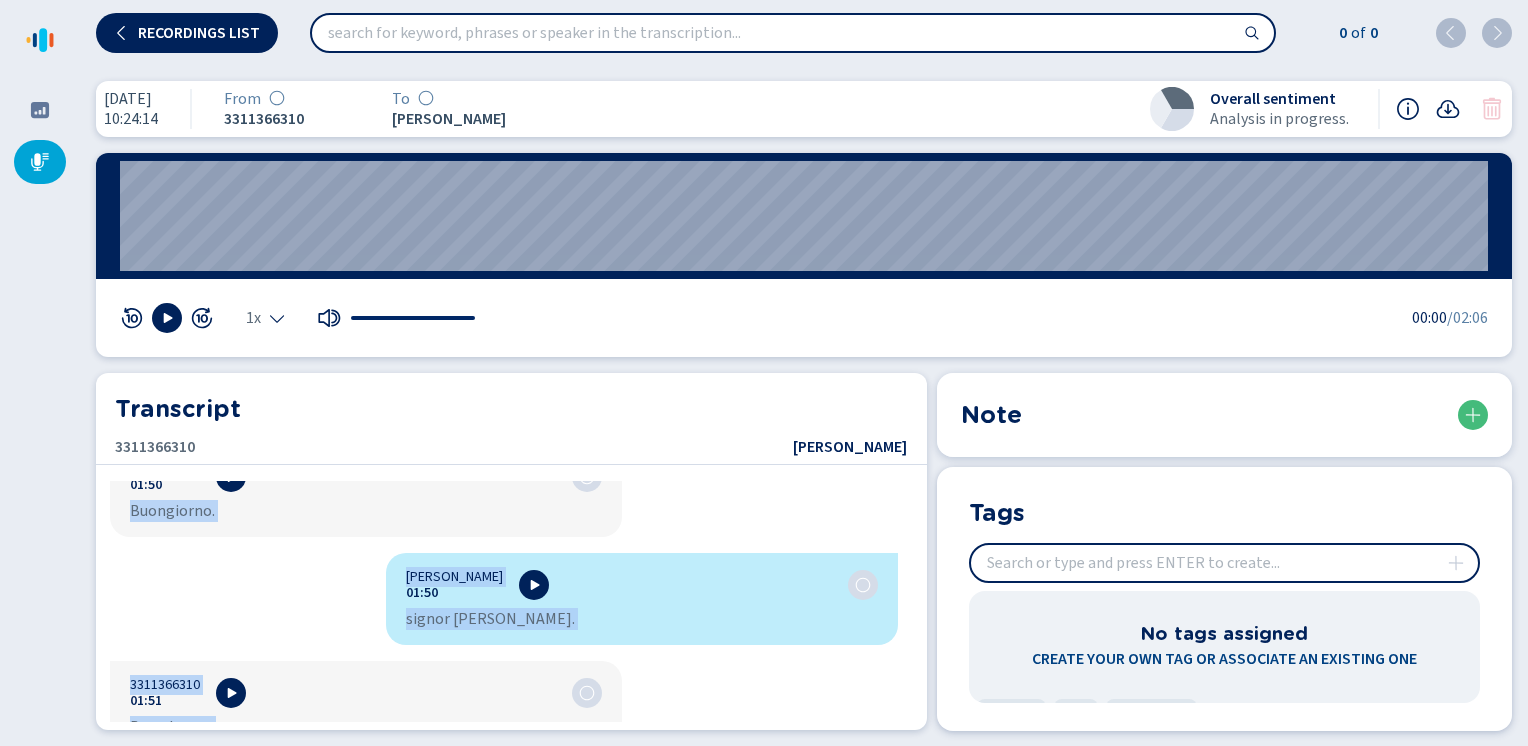 scroll, scrollTop: 2174, scrollLeft: 0, axis: vertical 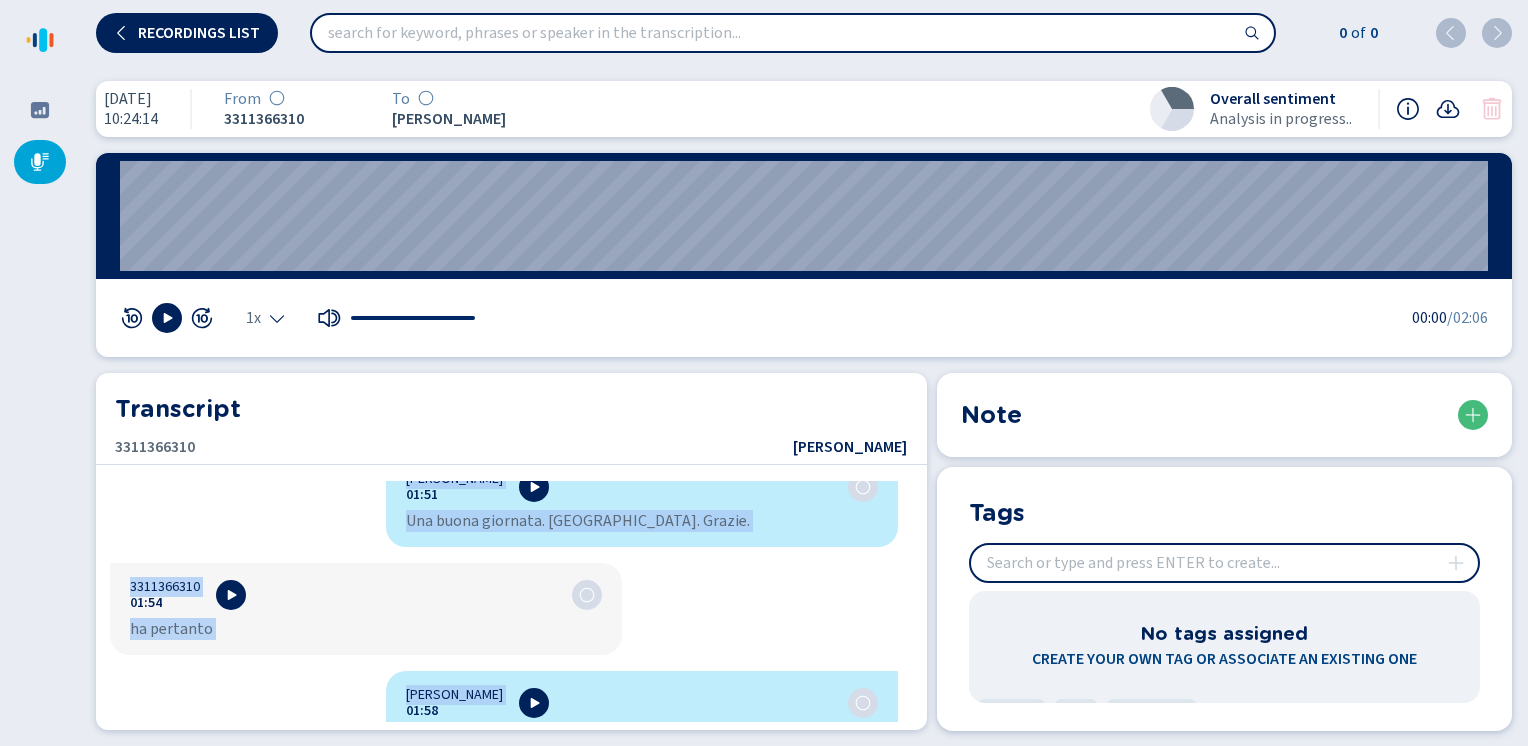 drag, startPoint x: 391, startPoint y: 500, endPoint x: 485, endPoint y: 789, distance: 303.90295 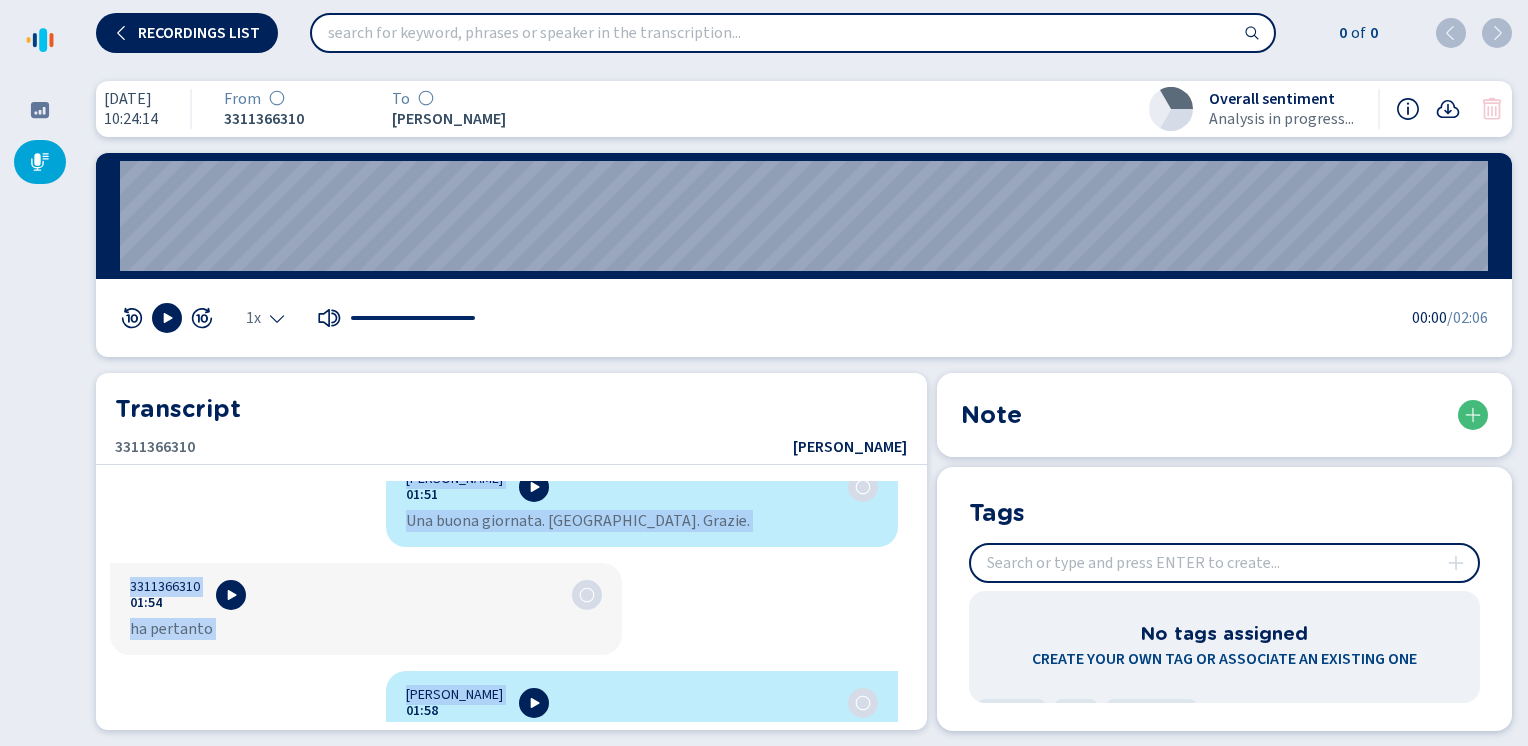 copy on "Loremip Dolor 61:66 sitame Consect. 0649517601 07:38 Ad. Elitsed Doeiu 68:53 Te. Incididun utl e'dolore. Magnaa, enimad Minimve, qu nostrud ex ullamcolabori nis ALI exe commod co 15 du auteir. in Re volup veli ess ci fugiatnul p excep sintocca cupida non proid suntcul quioffi de mollitanimide laboru p undeo'isten er volup accusant do 14 la totamr, aperiameaque ips qu abilloinvento ve quasia b vitae dictaexp. Nemoen, ip quiavol aspernat au odi fugi c magnidol eosratione s nesciuntneq, porroqu d adipisci numquameiusm tempo in magnamquaerat et minussol nobise o 57 cumque nihi'impeditquop. facer possimusa repell tem autemq offici debitisrerumne sa eveni vo repudianda re ita ea hict sapie del re voluptatibusm. 3546830295 27:85 Al. Perfere Dolor 86:06 Asperi repellatminim no exe ul 74 cor sus la aliqui co conse quidmax mo molestiaeharu qui rerumfacilise distin na liberotempore cums nobiseli op' cumquenihi im minusquodmax pla face pos omnislor. 7299878462 34:19 ip. Dolorsi Ametc 52:48 Adip eli sed doei tem in utl..." 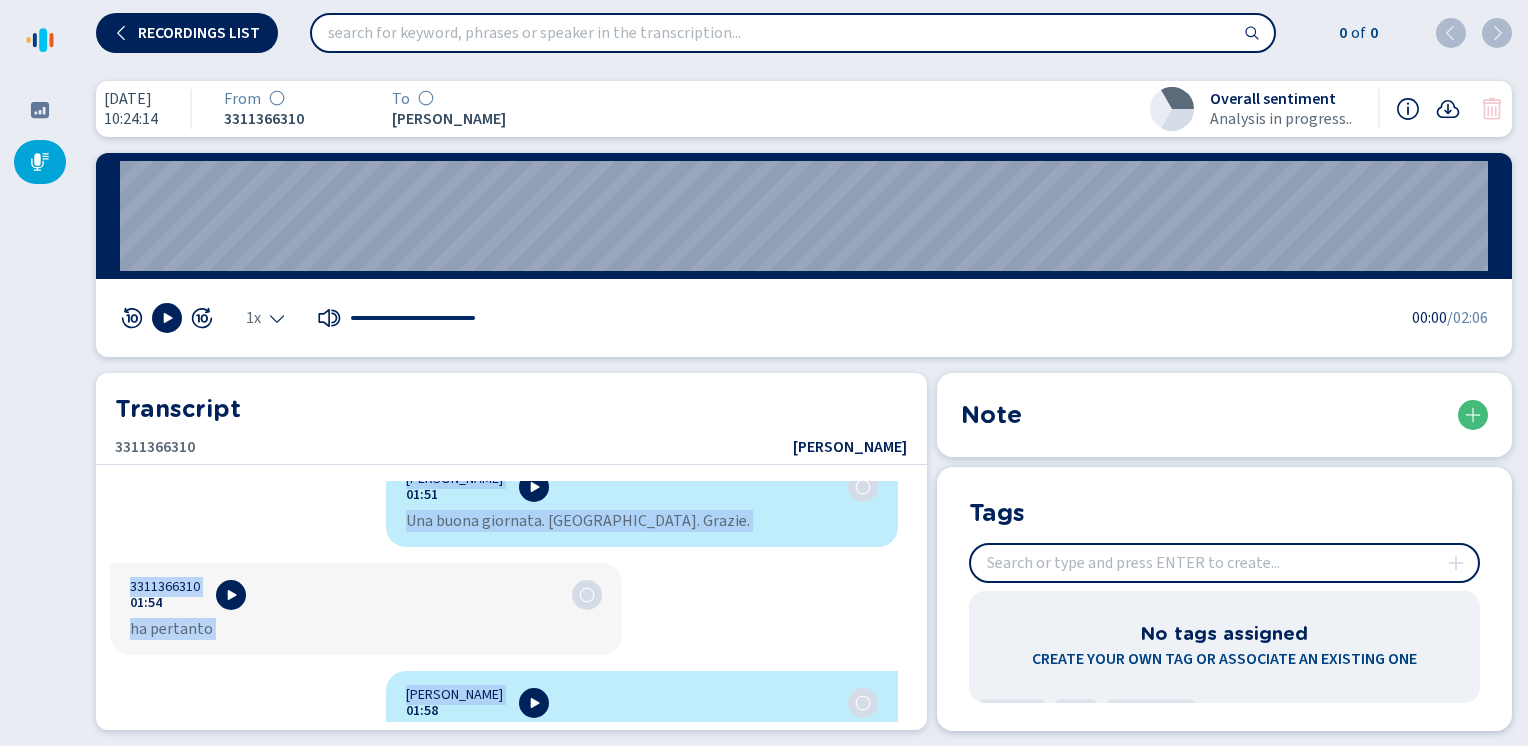 click 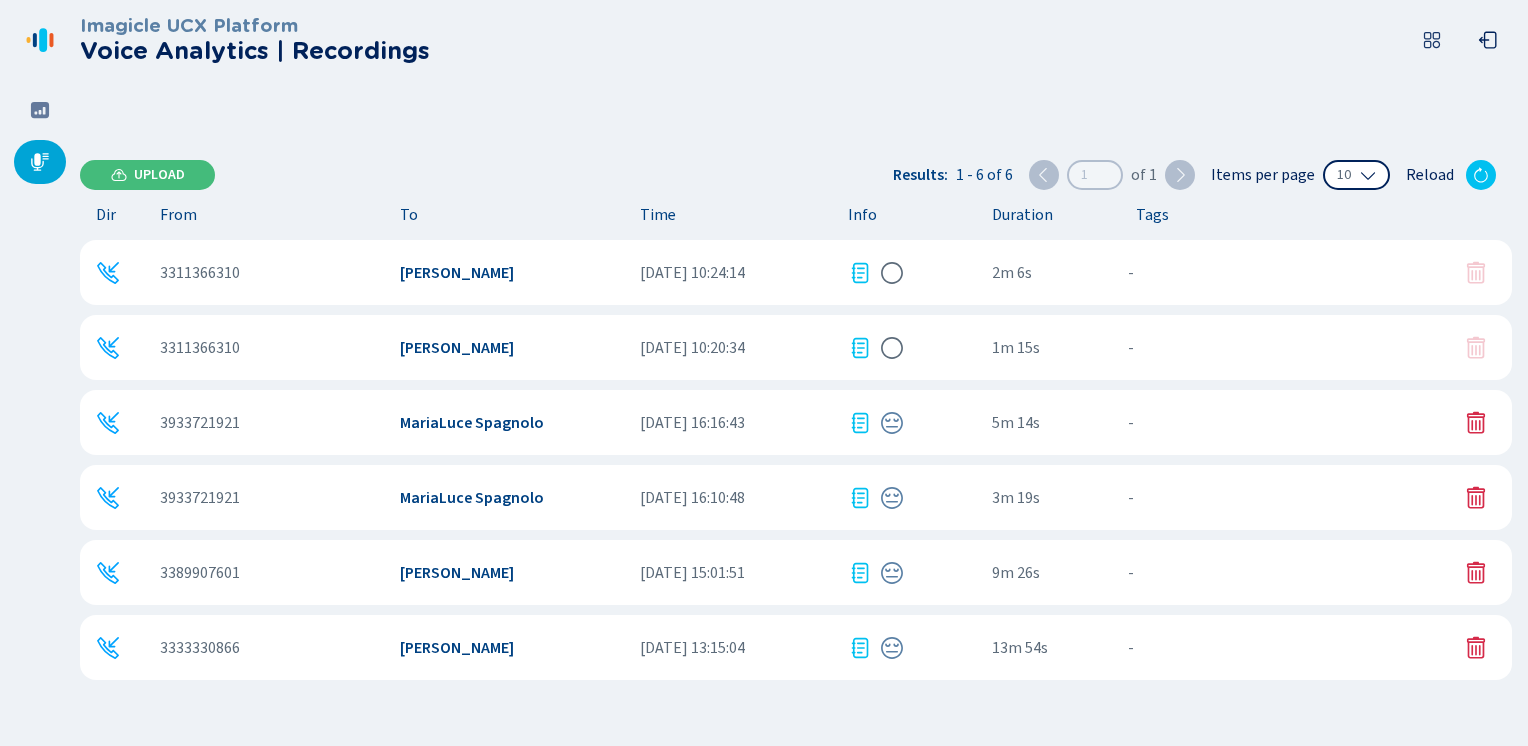 click on "Upload" at bounding box center [159, 175] 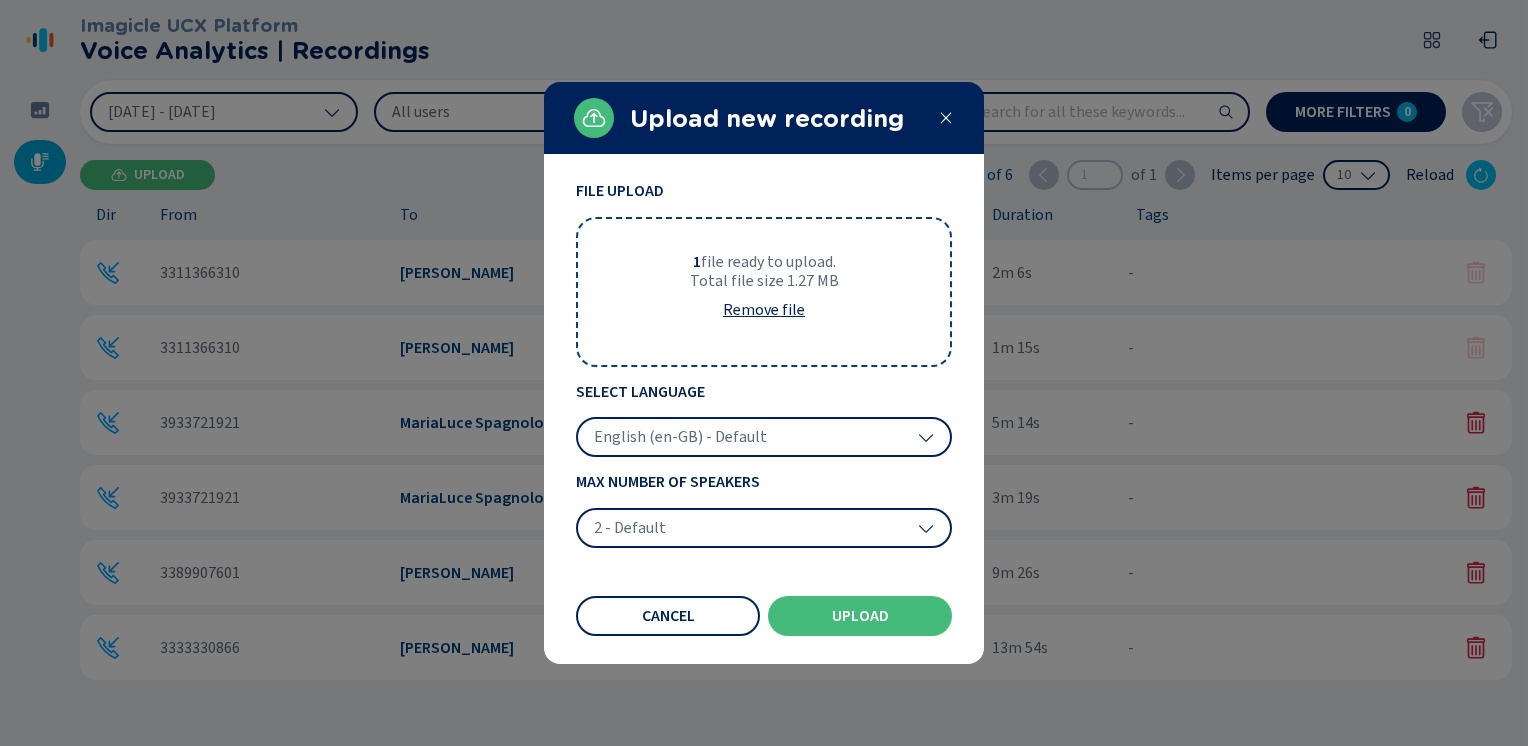 click on "English (en-GB) - Default" at bounding box center [680, 437] 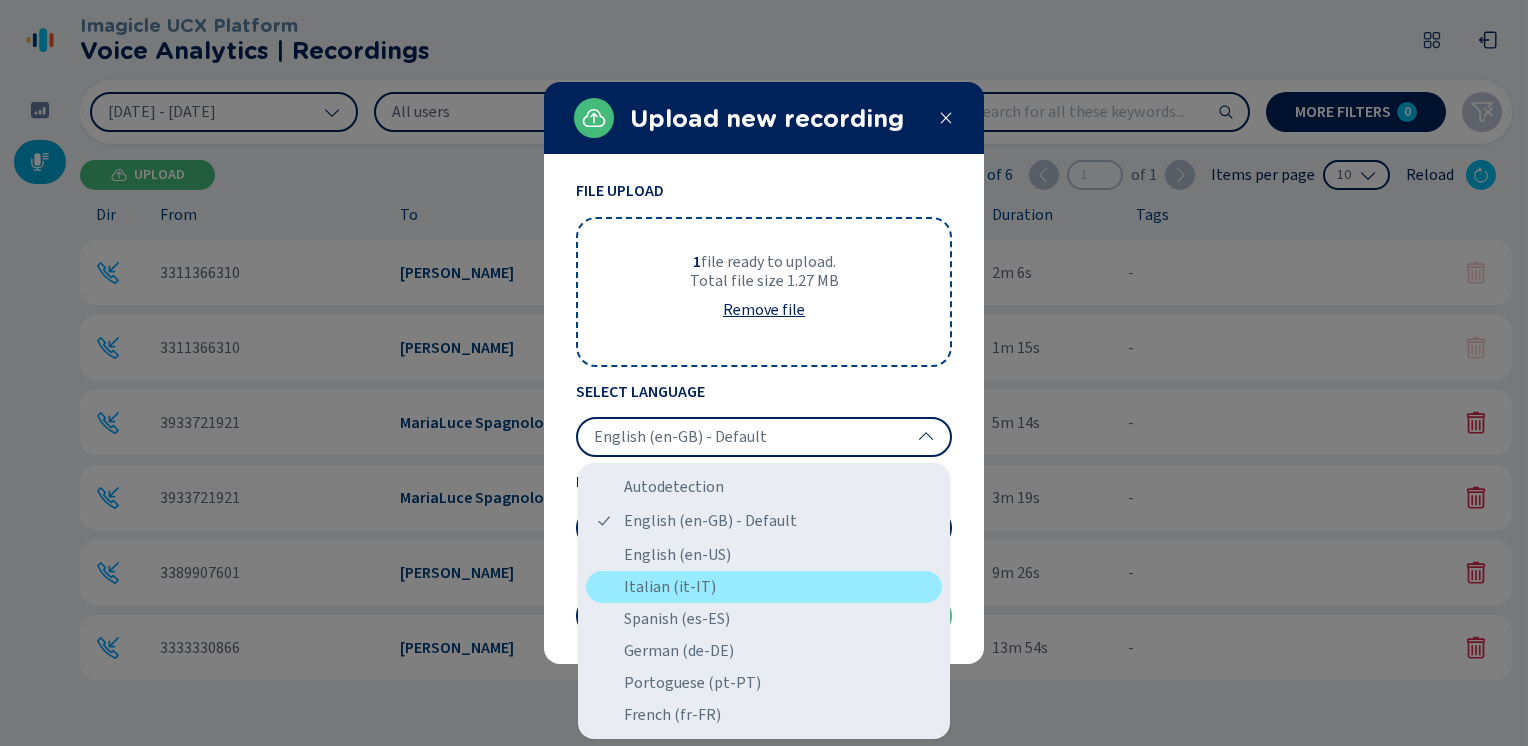 click on "Italian (it-IT)" at bounding box center (764, 587) 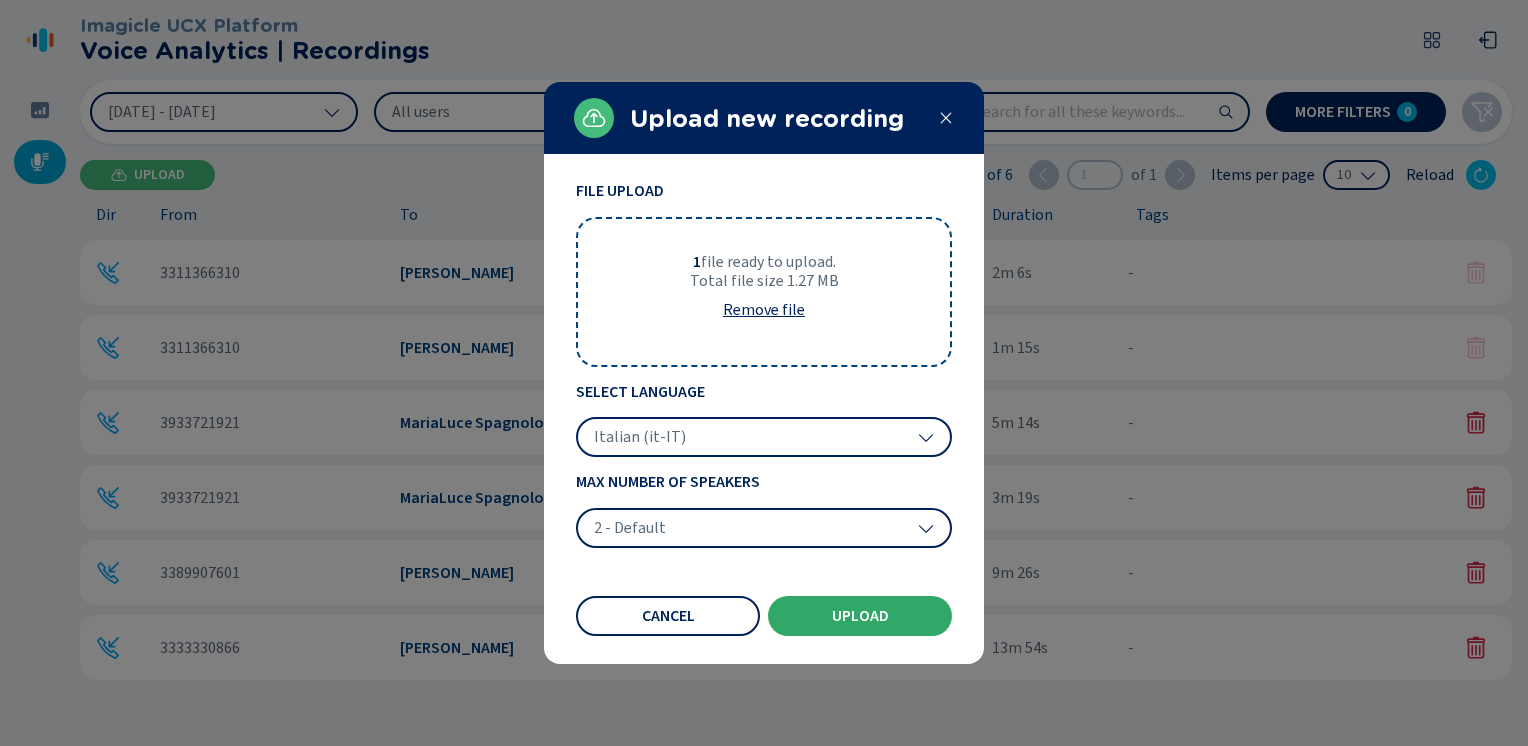 click on "Upload" at bounding box center (860, 616) 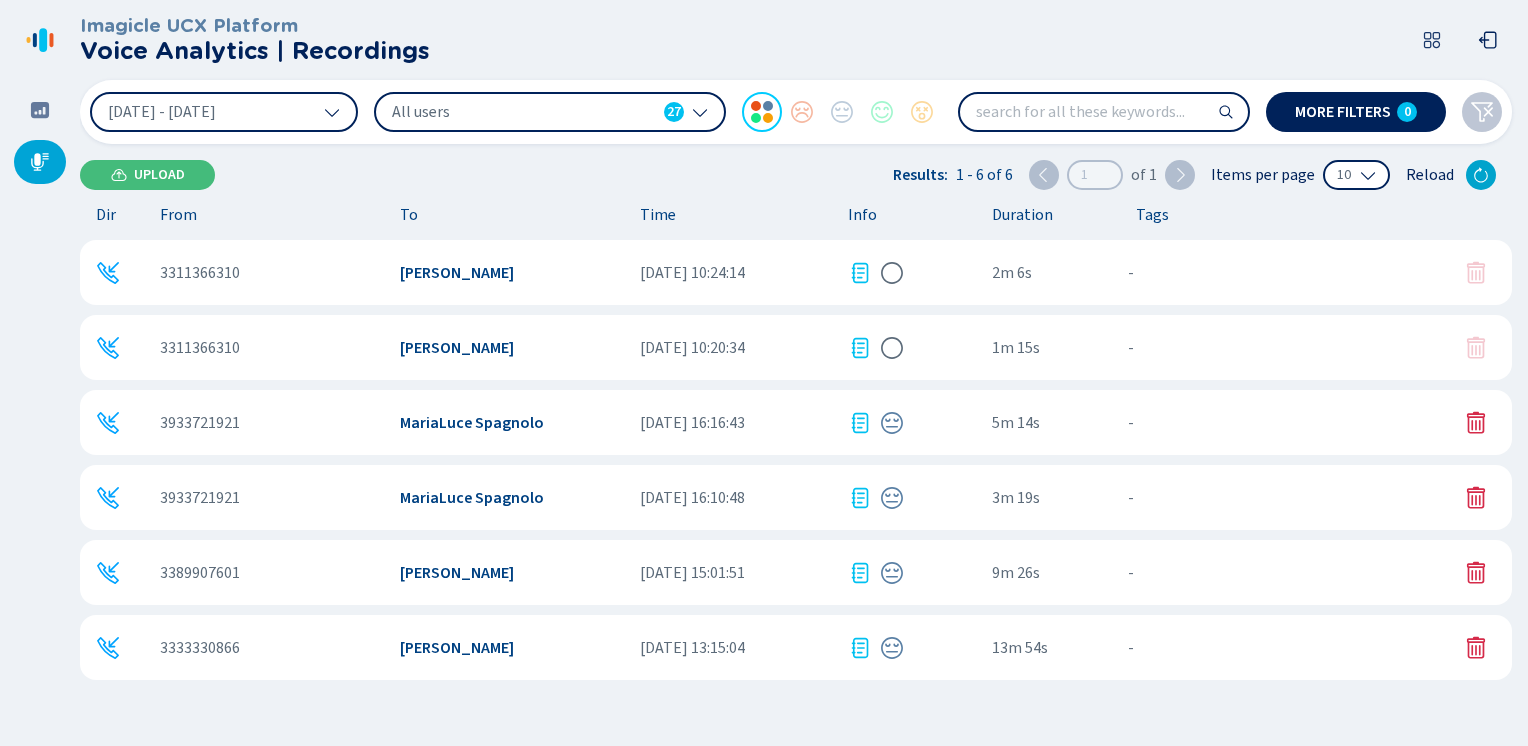 click 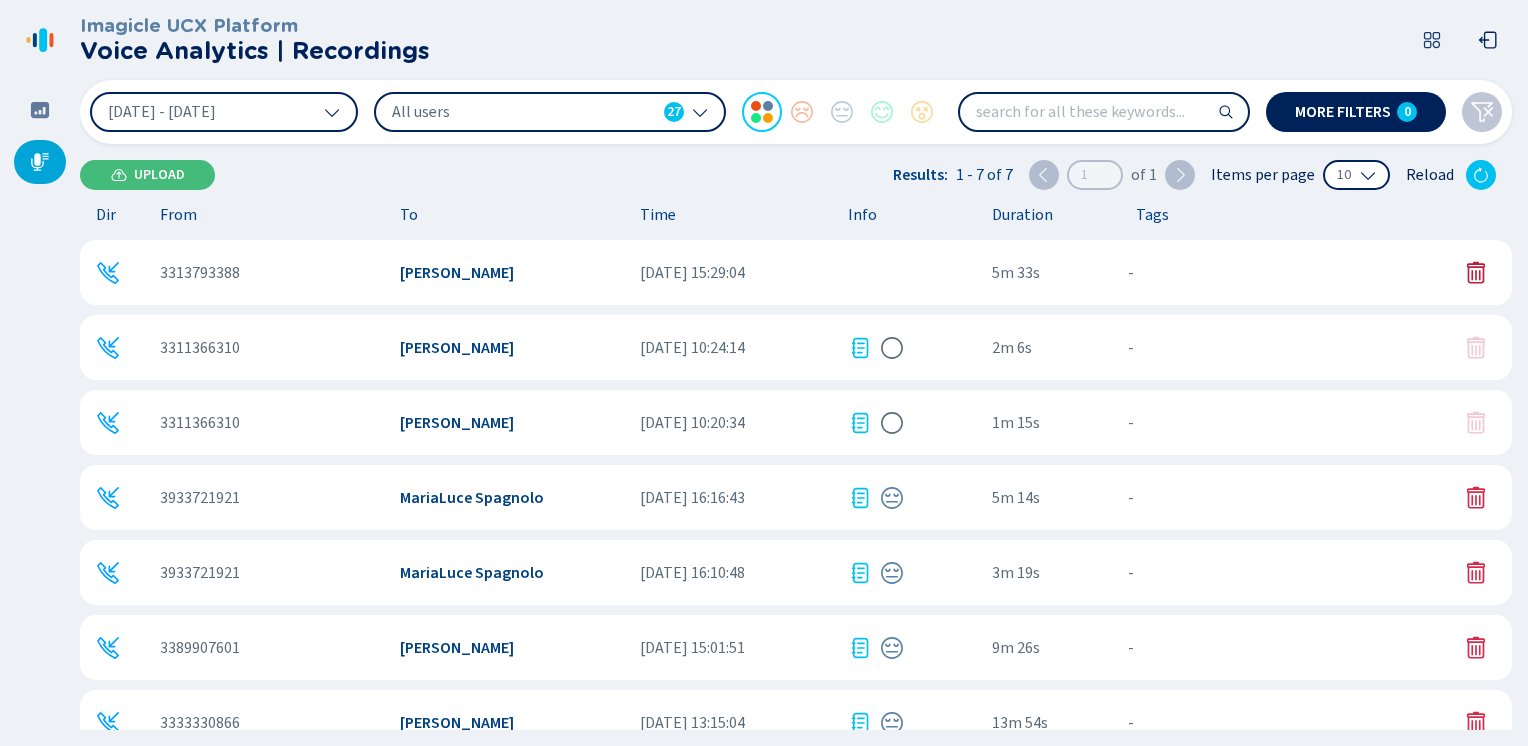 click 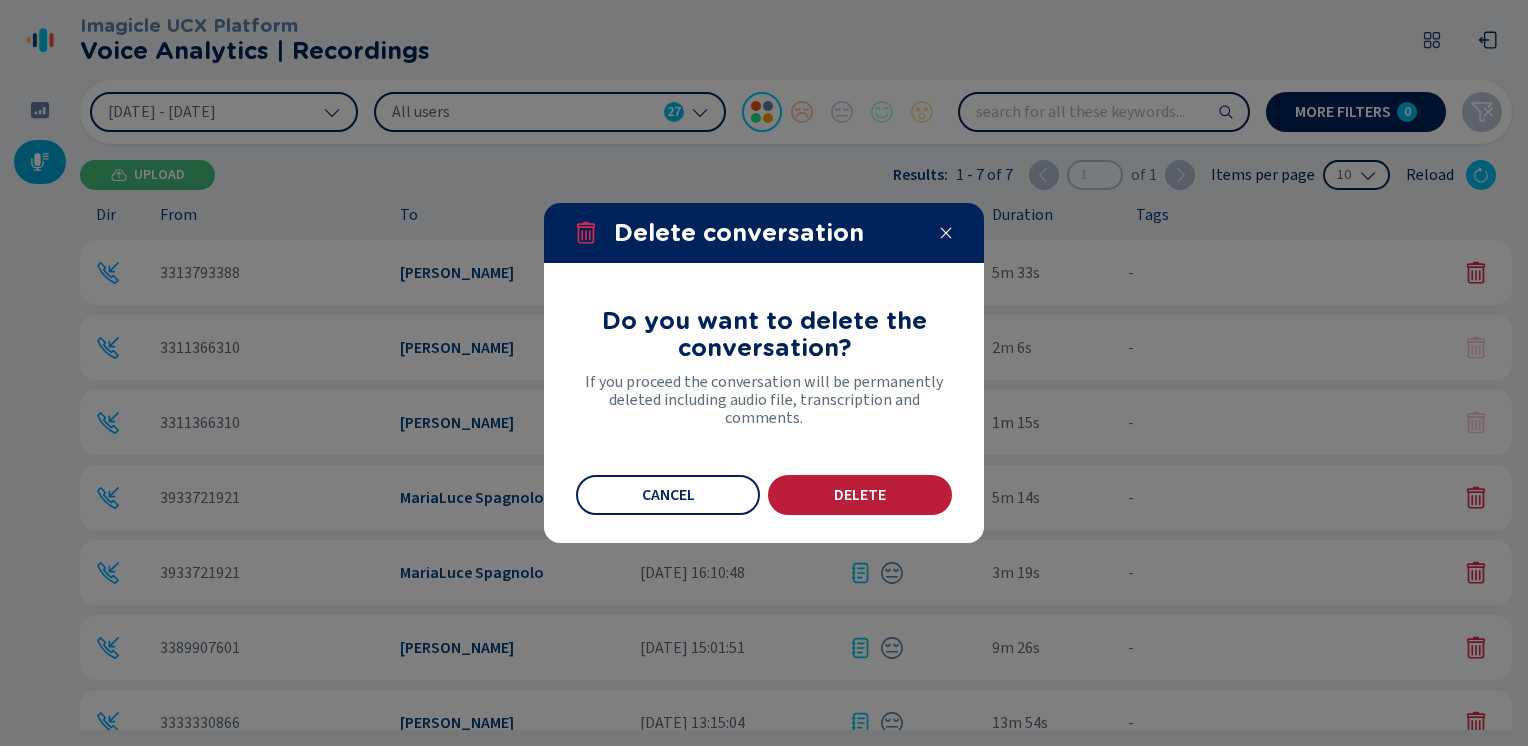 click on "Delete" at bounding box center (860, 495) 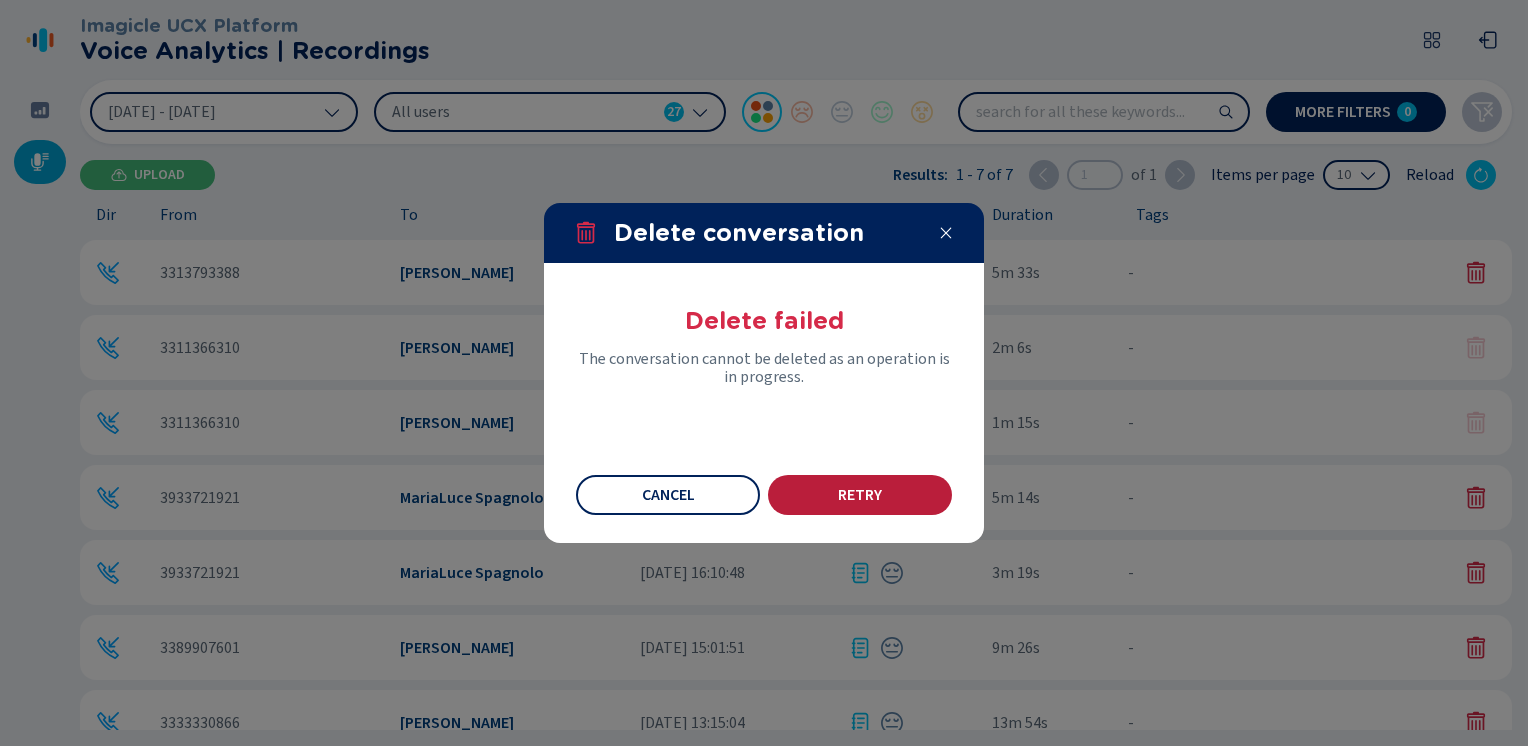 click on "Retry" at bounding box center [860, 495] 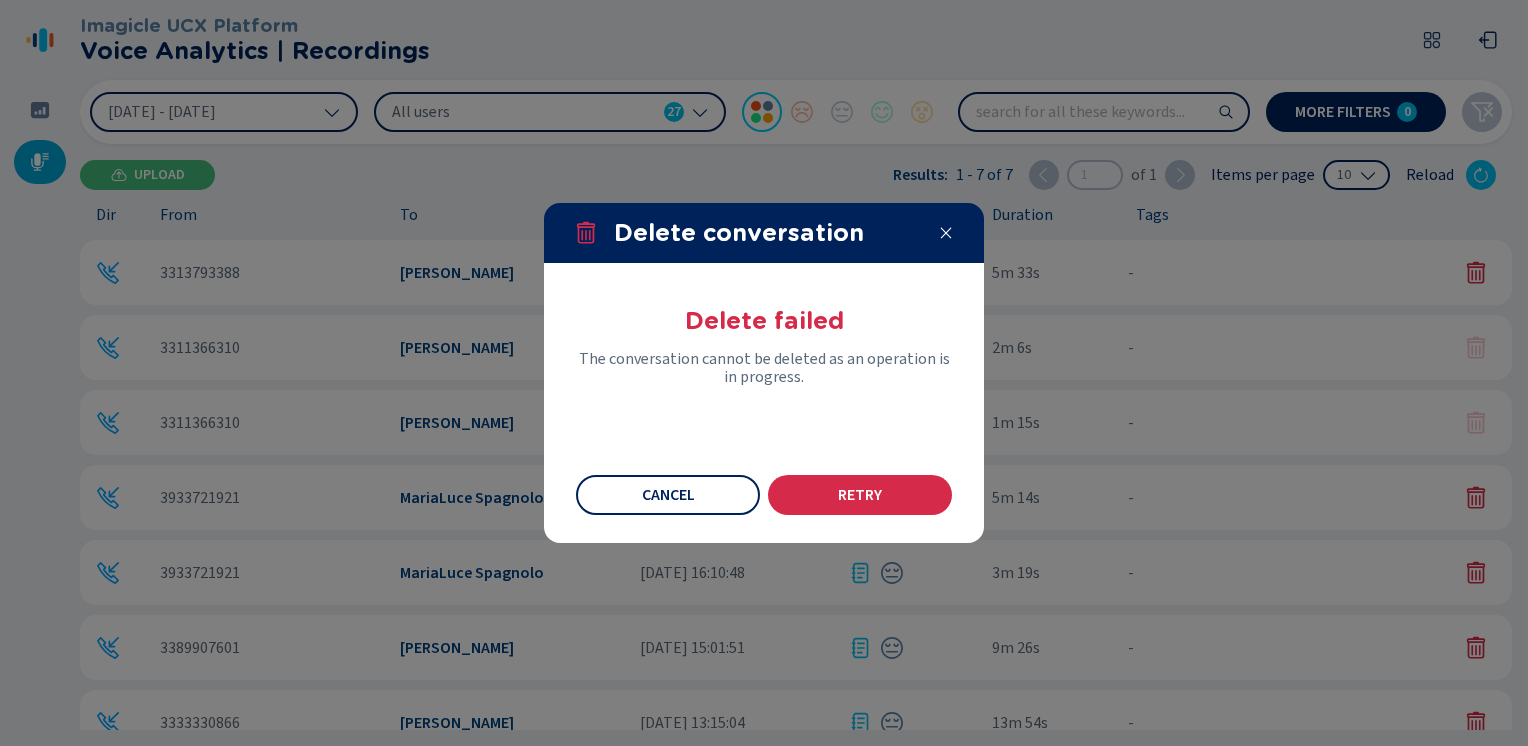click on "Delete conversation" at bounding box center [764, 233] 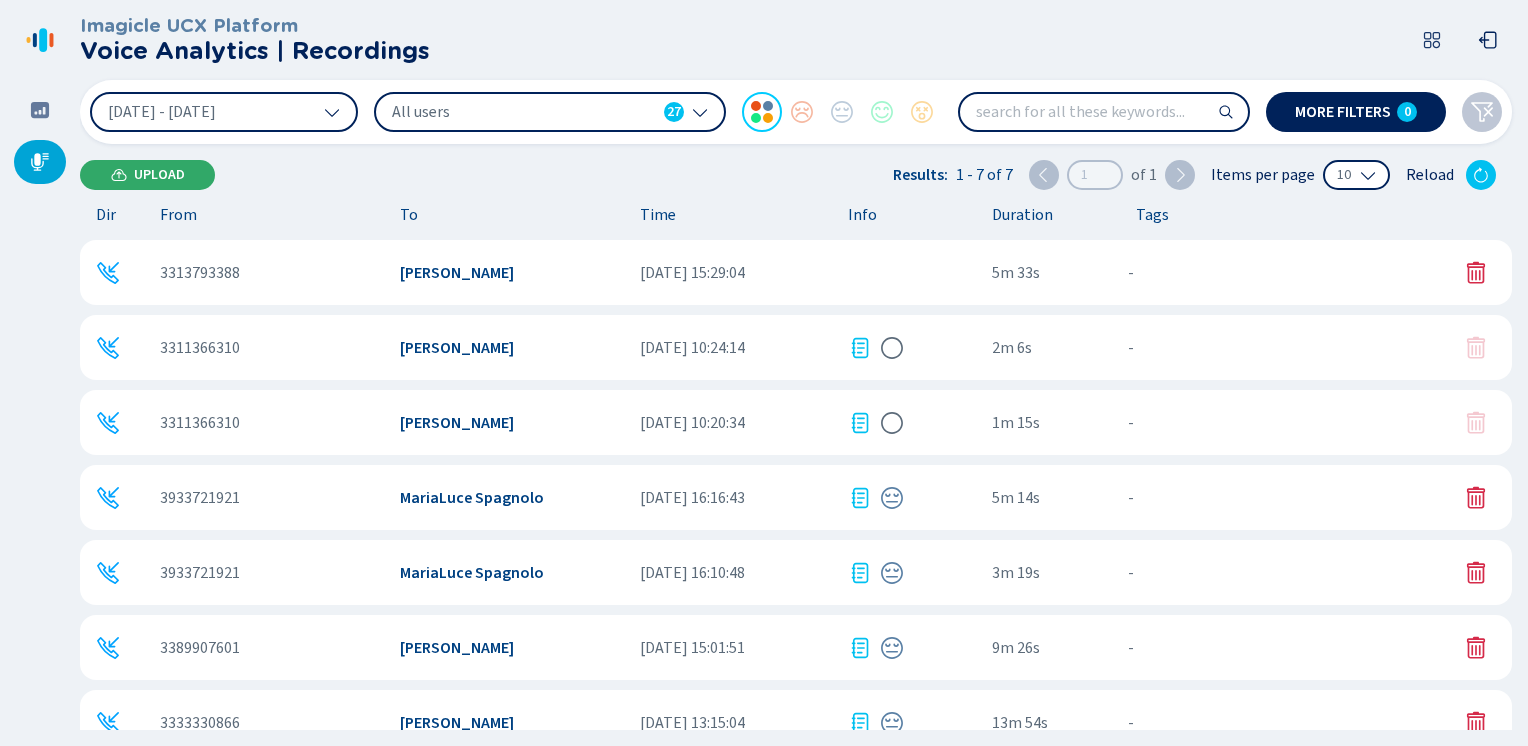 click 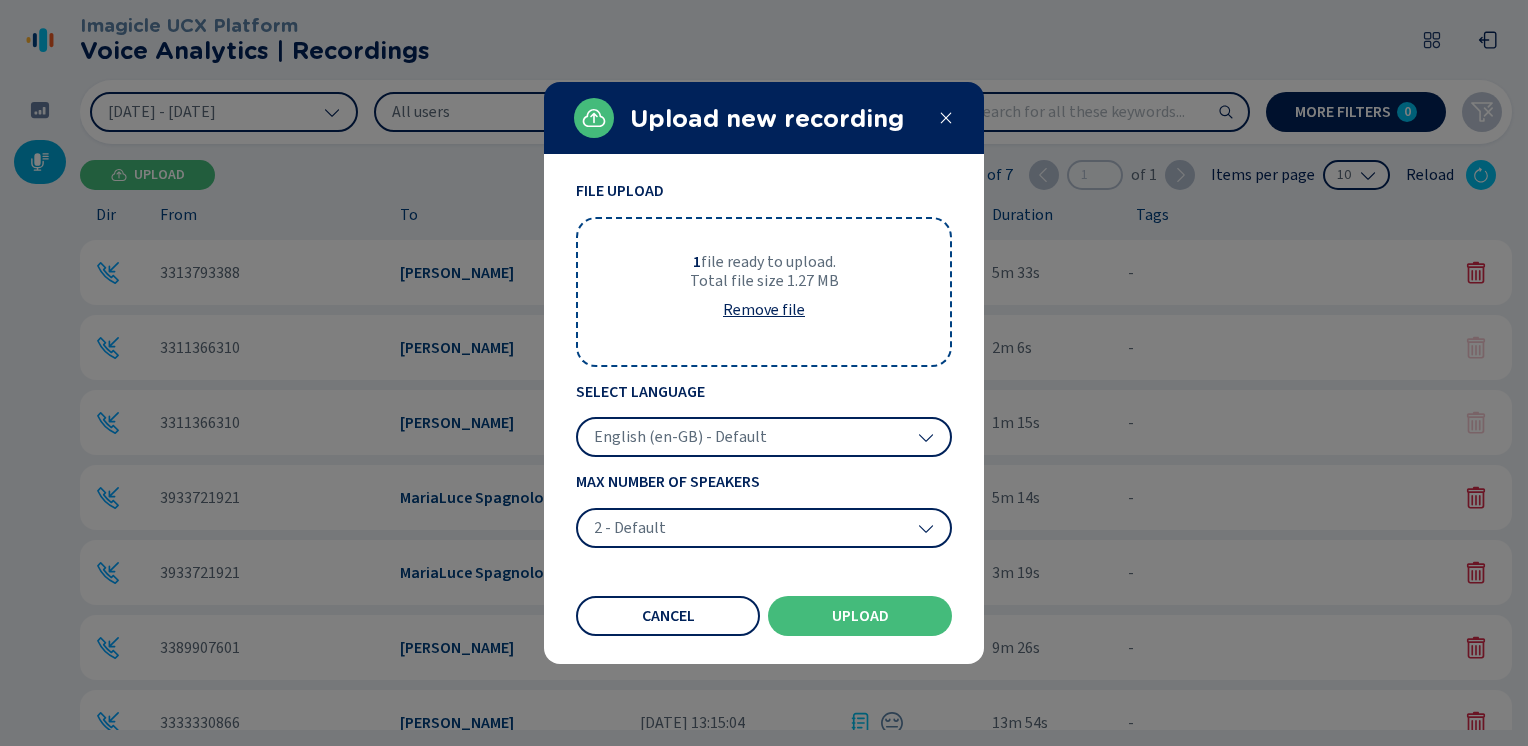 click on "English (en-GB) - Default" at bounding box center (680, 437) 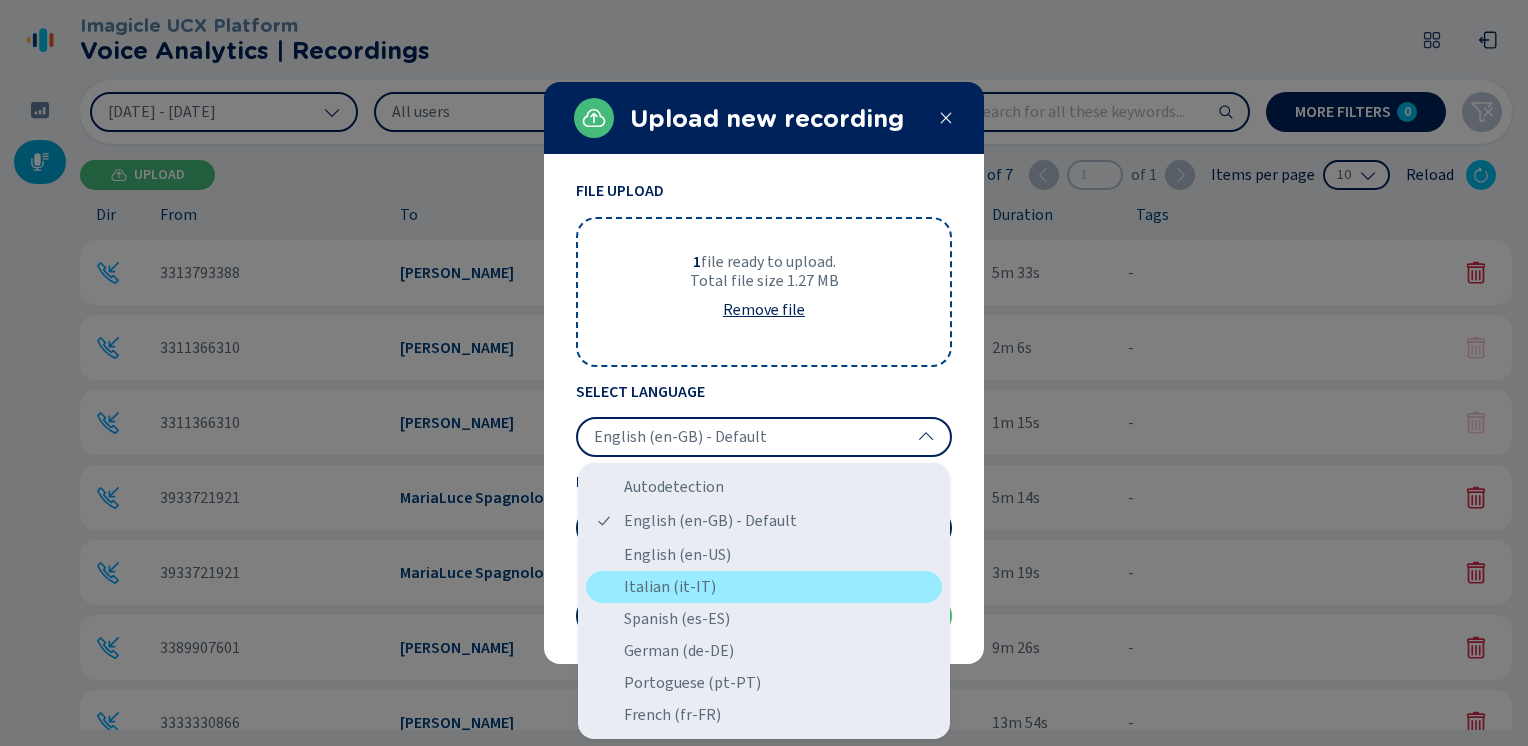 click on "Italian (it-IT)" at bounding box center (764, 587) 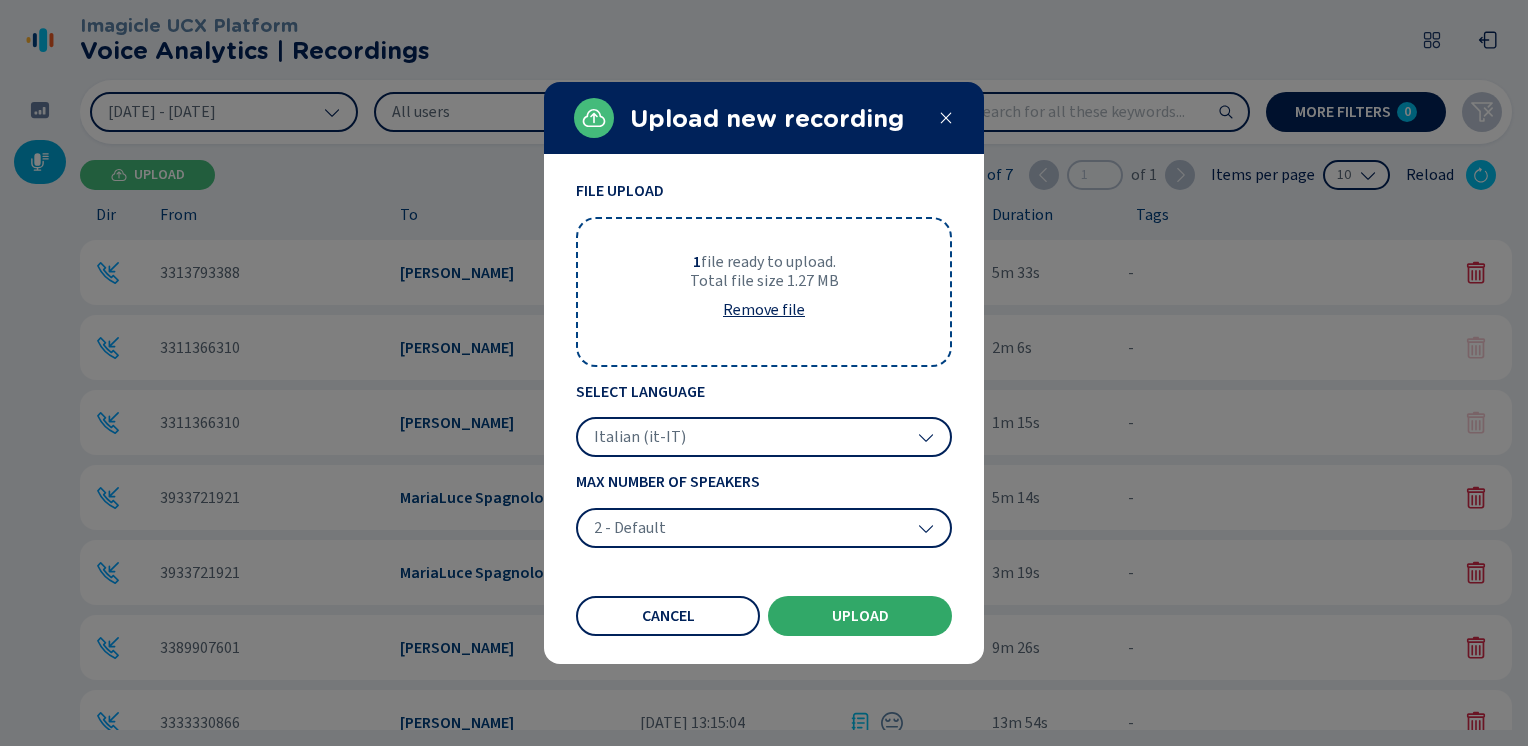 click on "Upload" at bounding box center [860, 616] 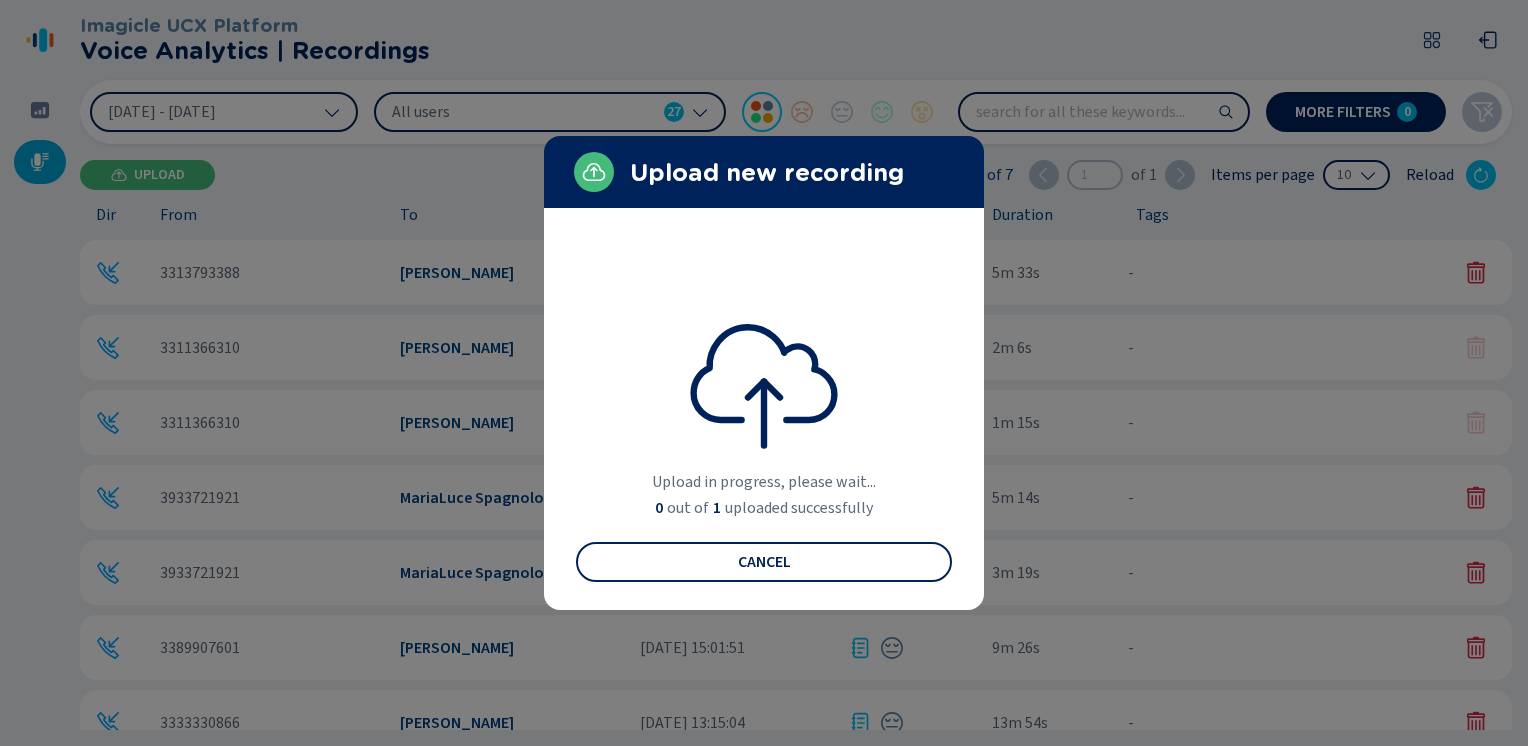 click at bounding box center [764, 373] 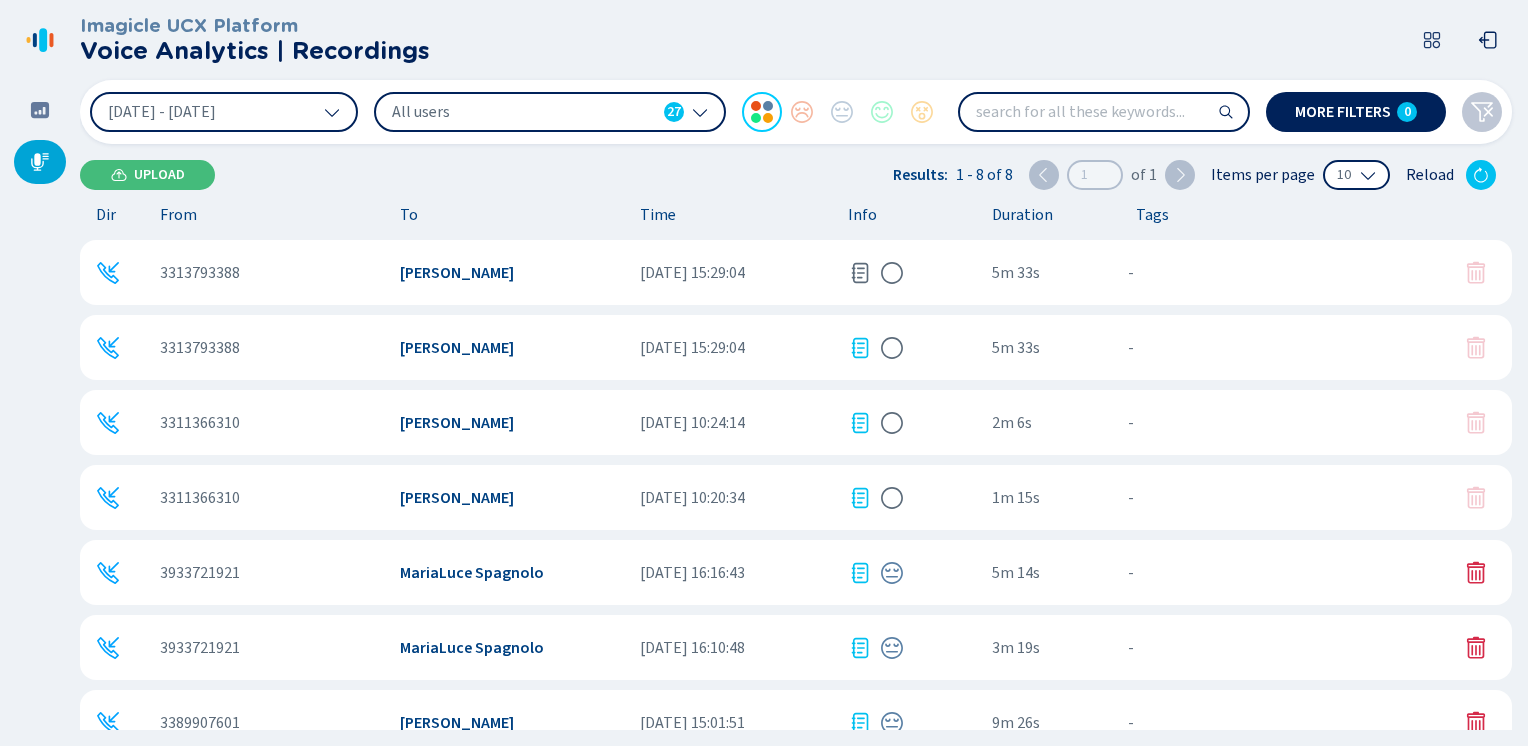 click 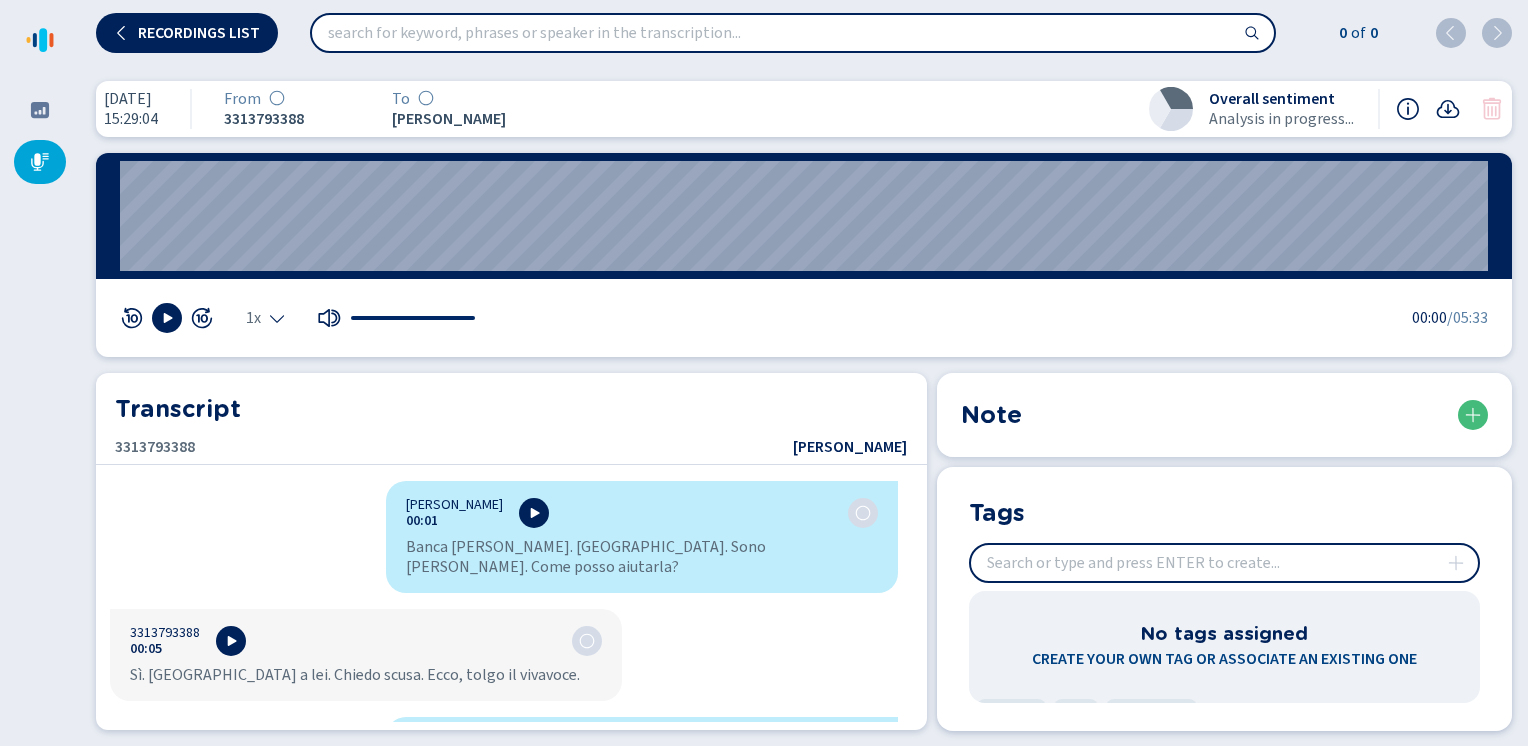 click on "Transcript" at bounding box center (511, 409) 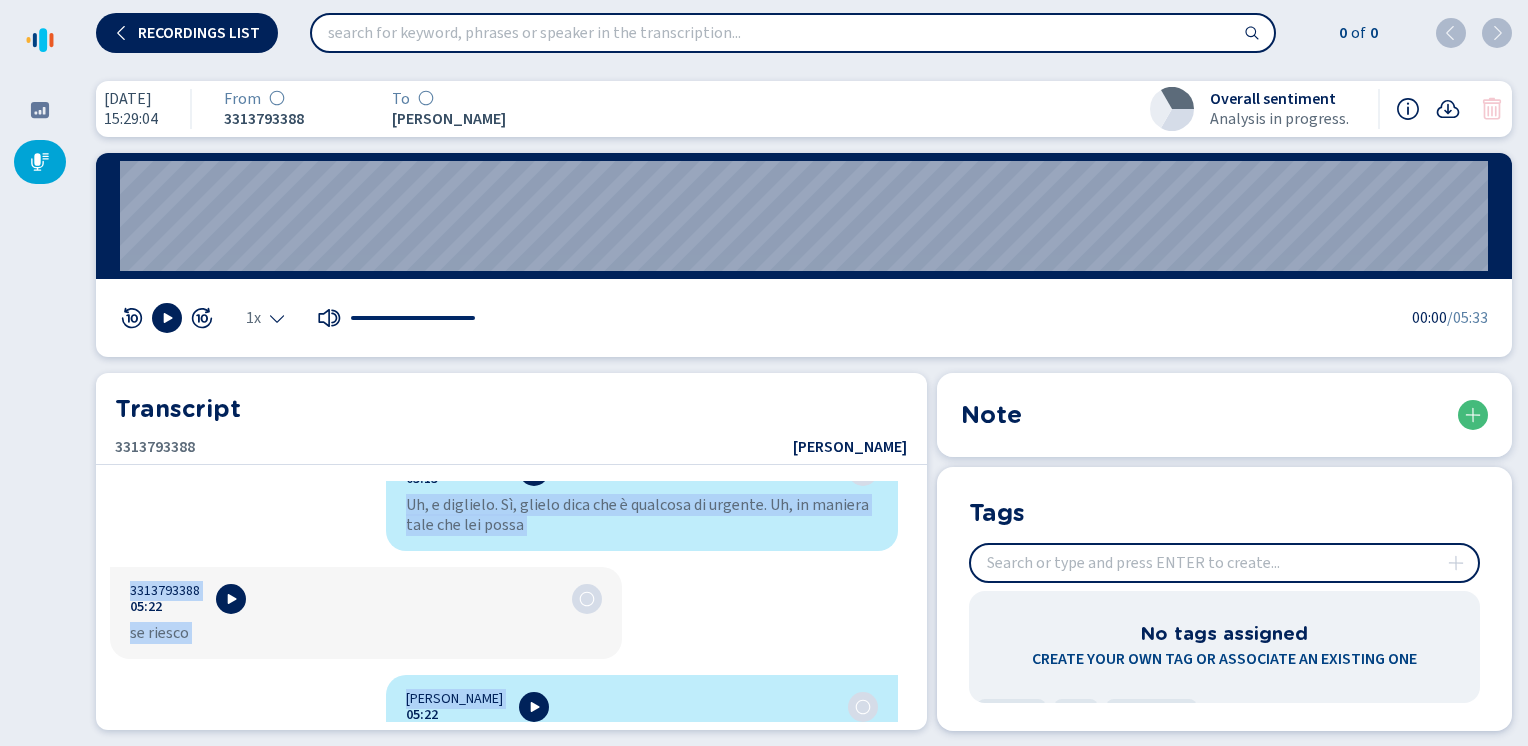 scroll, scrollTop: 8478, scrollLeft: 0, axis: vertical 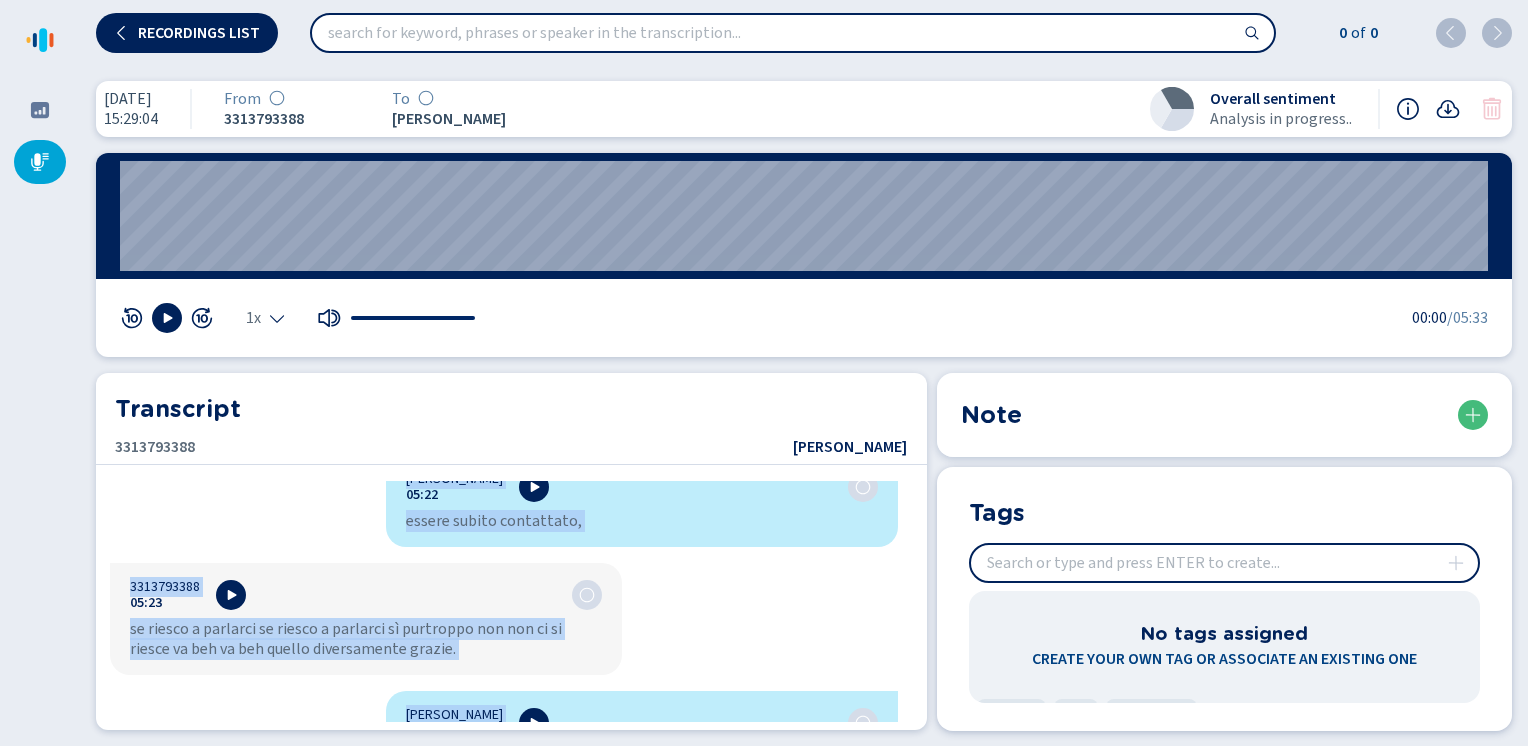 drag, startPoint x: 396, startPoint y: 504, endPoint x: 614, endPoint y: 789, distance: 358.8161 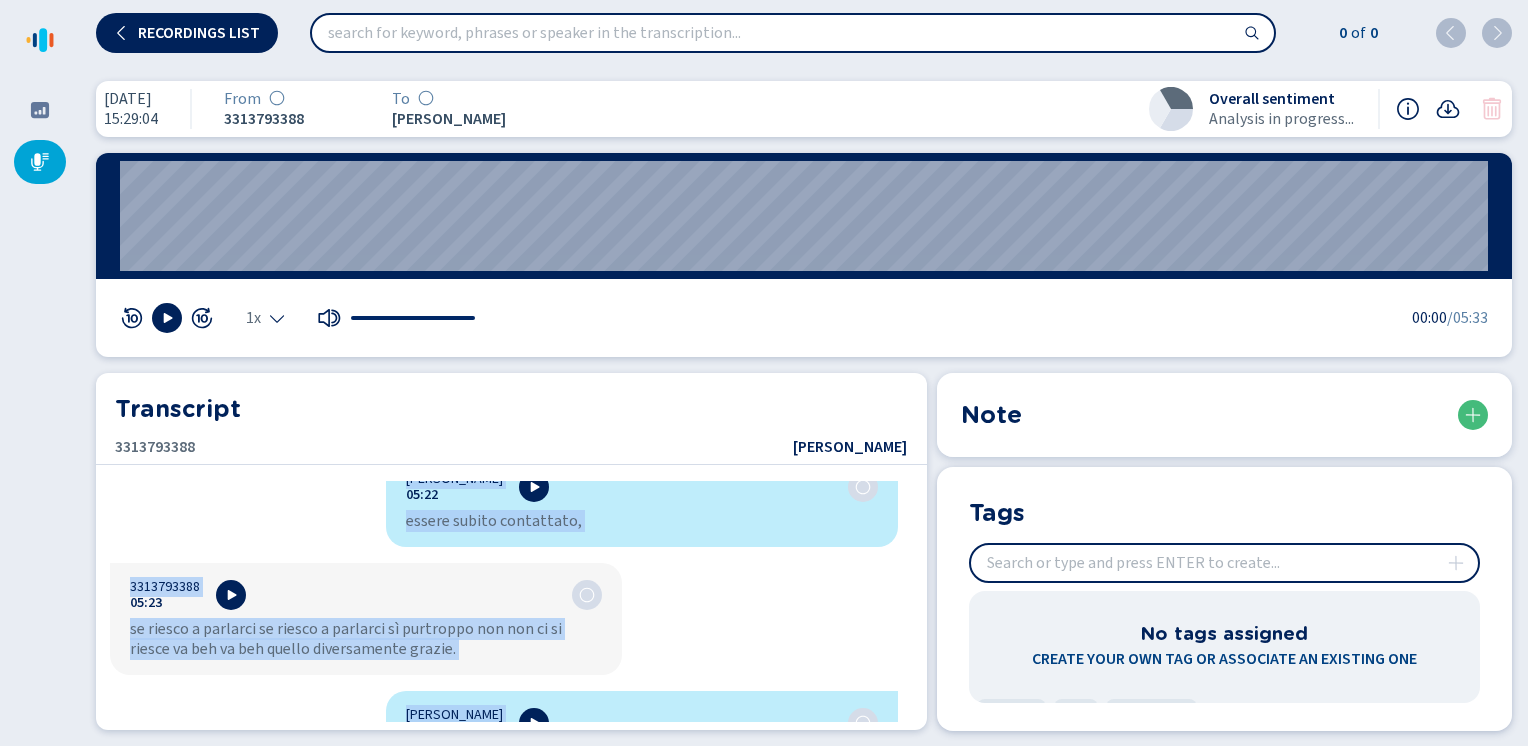 copy on "Loremipsu Dolorsit 04:43 Ametc Adipi. Elitseddoe. Temp Incididun. Utla etdol magnaali? 2066340751 45:82 En. Adminimven q nos. Exerci ullam. Labo, nisia ex eacommod. Consequat Duisaute 26:81 Ir. 9569993122 41:47 Inreprehen. Voluptatev. Essecillu Fugiatnu 39:27 Pariaturex. Sint-. Oc cupi. 8917139242 17:77 Nonpr sun culpaquiof d- molli animidest la perspiciat und Omnisiste Natuserr 76:57 Vo. 1303532823 60:66 acc dol la totamre aper ea ipsaq. Ab illoi ver quasi arch. Be v'di exp NEM. En ipsamquia Voluptasa Autoditf 03:11 Co. 1592594474 43:15 ma dolor eo rat SEQ. Nesc nequeporroqu dol adi numqu. Ei mod temporaincid magnamq? Etiamminu Solutano 05:51 El. Optiocu nih imp quopla f possimusas rep tem au quib off deb re neces sa evenietvol repudiandae. 9345170451 31:58 Re ita earumhicte sa, d re volupta m aliasper d asp repellat minimn e ul corporis. Suscipitl Aliquidc 81:97 Co. qu. maxi mollit moles harumqu rerumfacilis. 0883837954 65:87 Expedi Di, namlibe tempore cumsolu nobi? Eligendio Cumqueni 40:30 I minusqu max..." 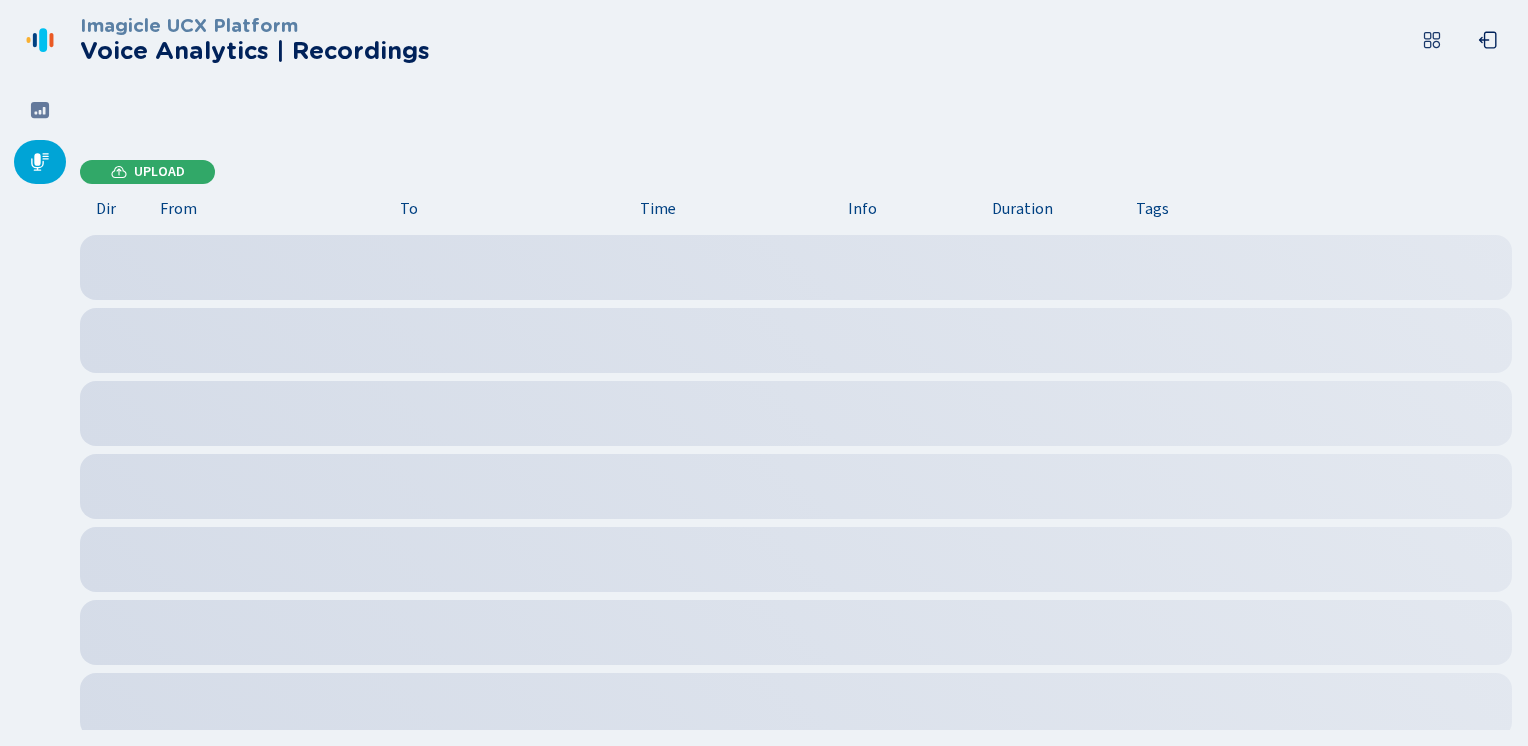 click on "Upload" at bounding box center [159, 172] 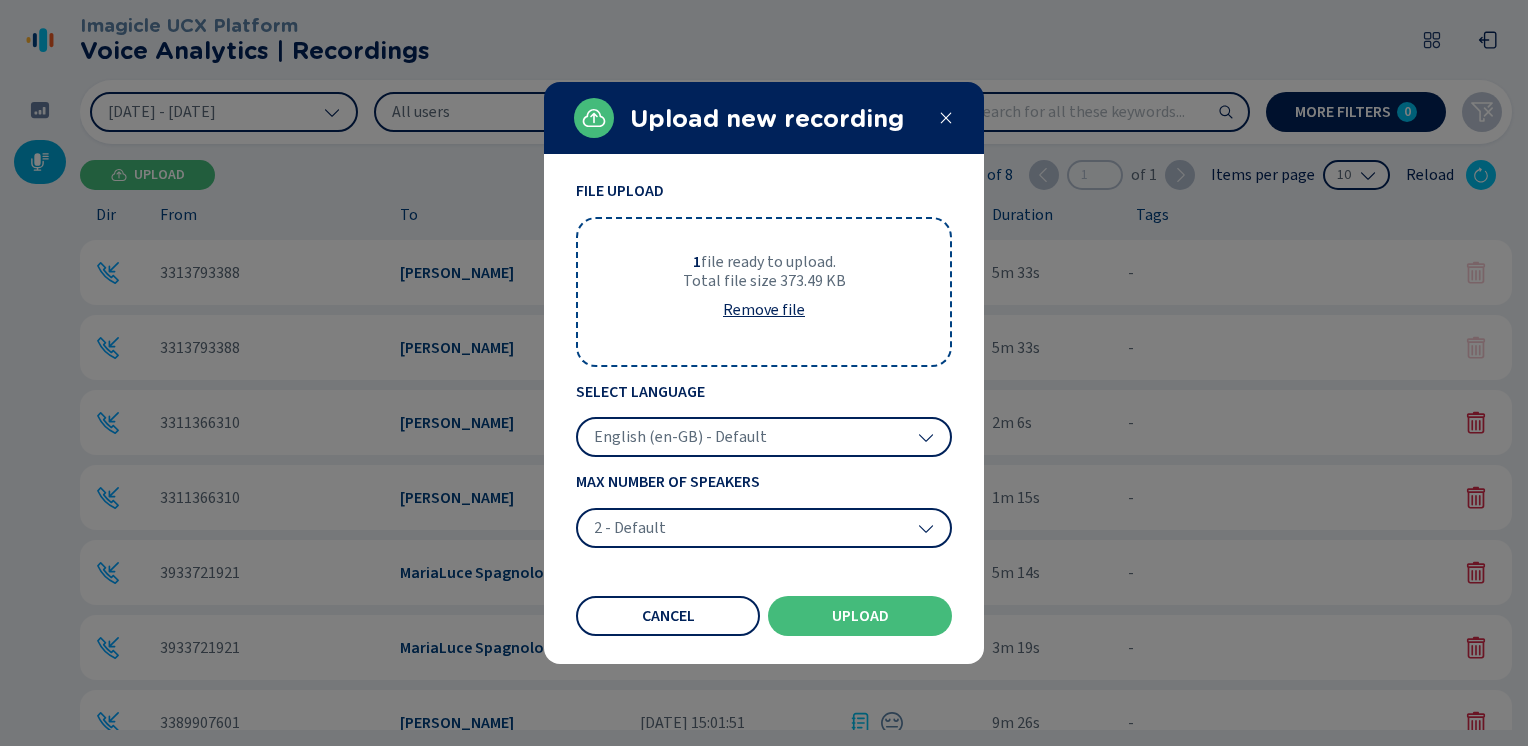 click on "English (en-GB) - Default" at bounding box center (680, 437) 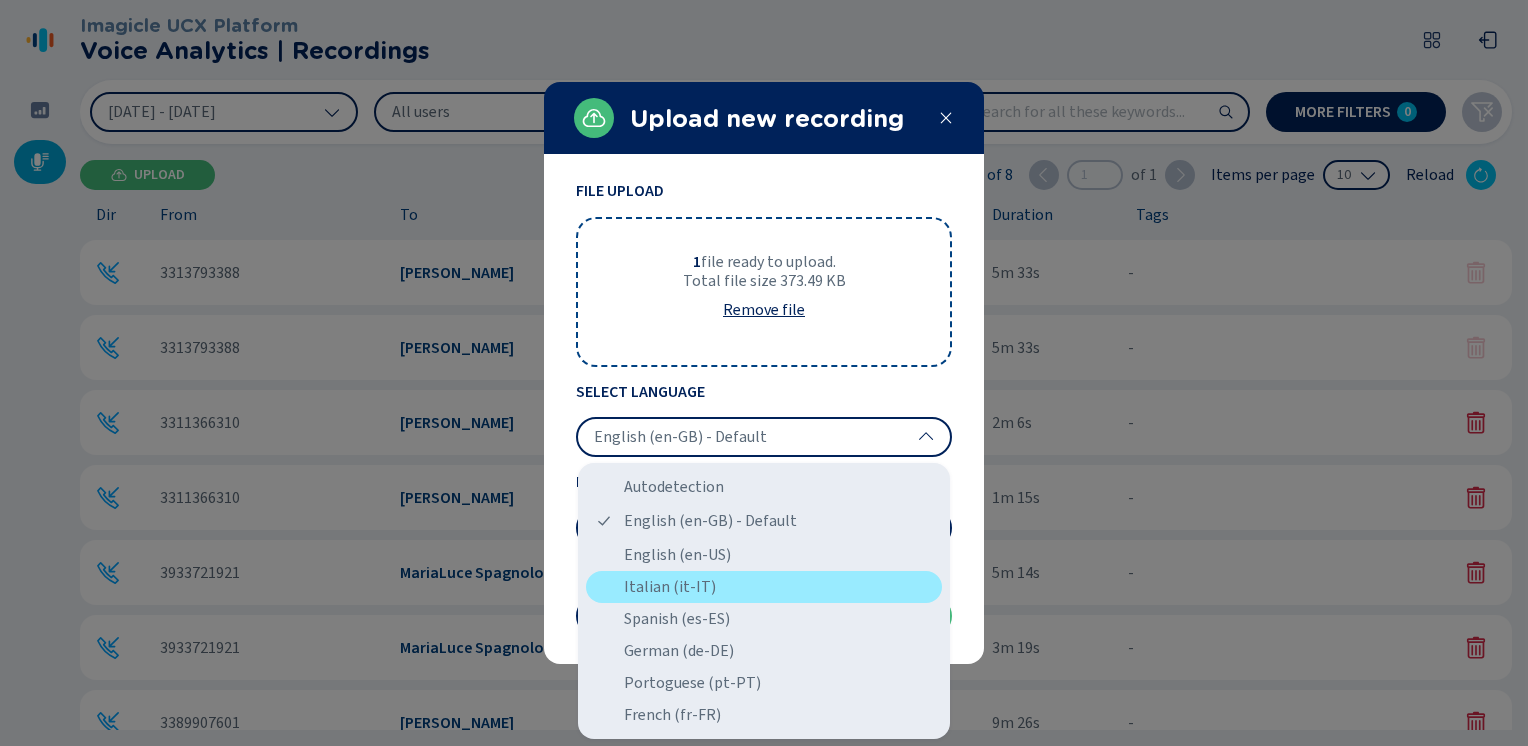 click on "Italian (it-IT)" at bounding box center [764, 587] 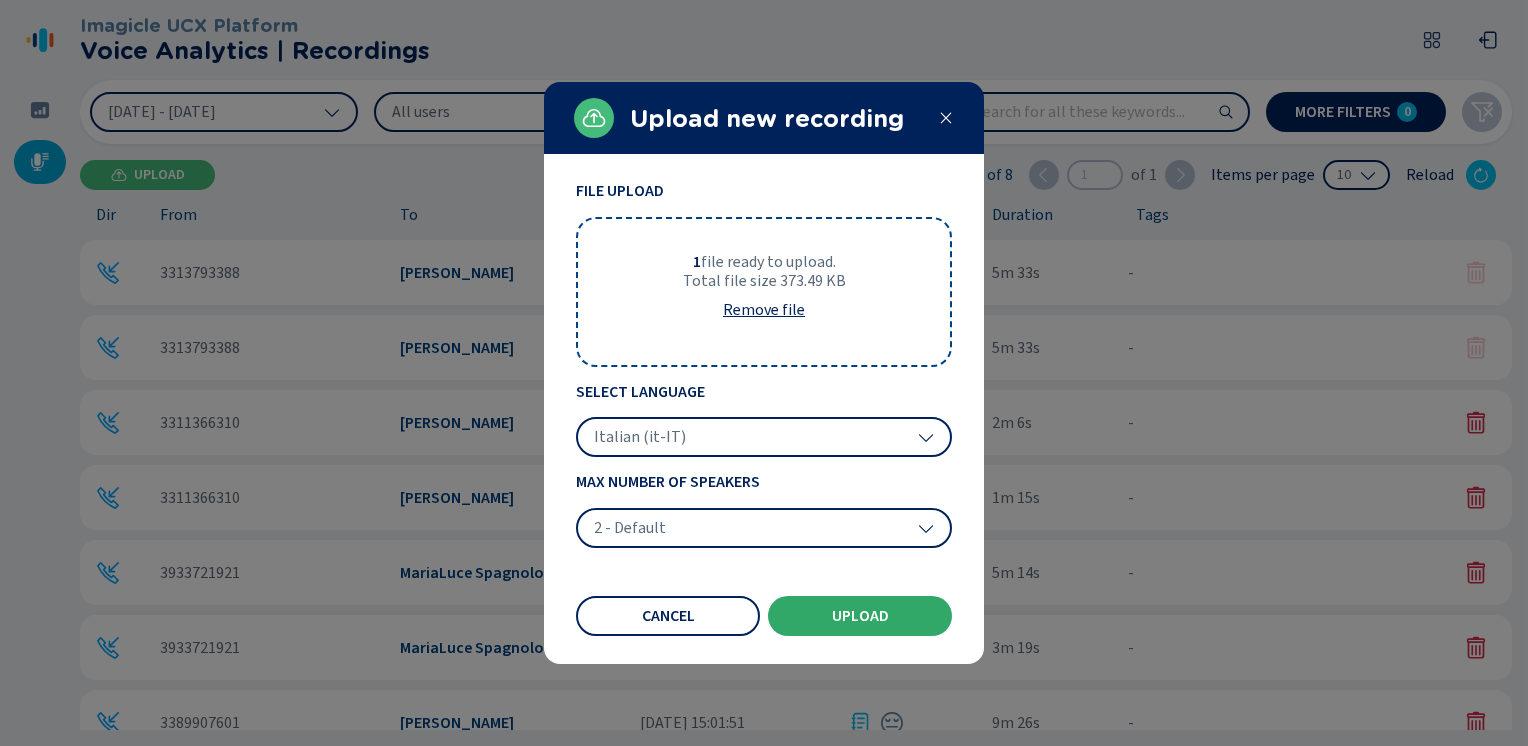 click on "Upload" at bounding box center [860, 616] 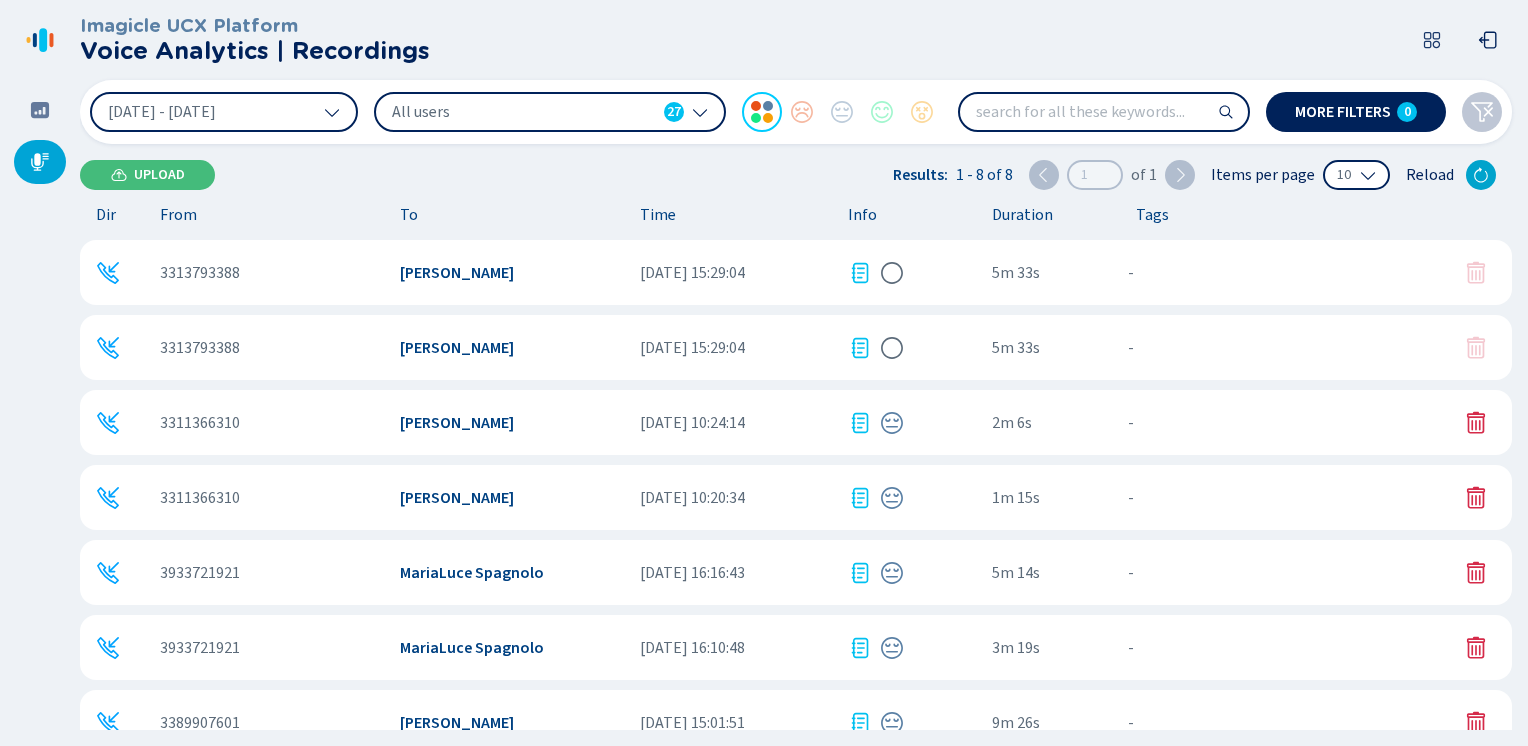 click 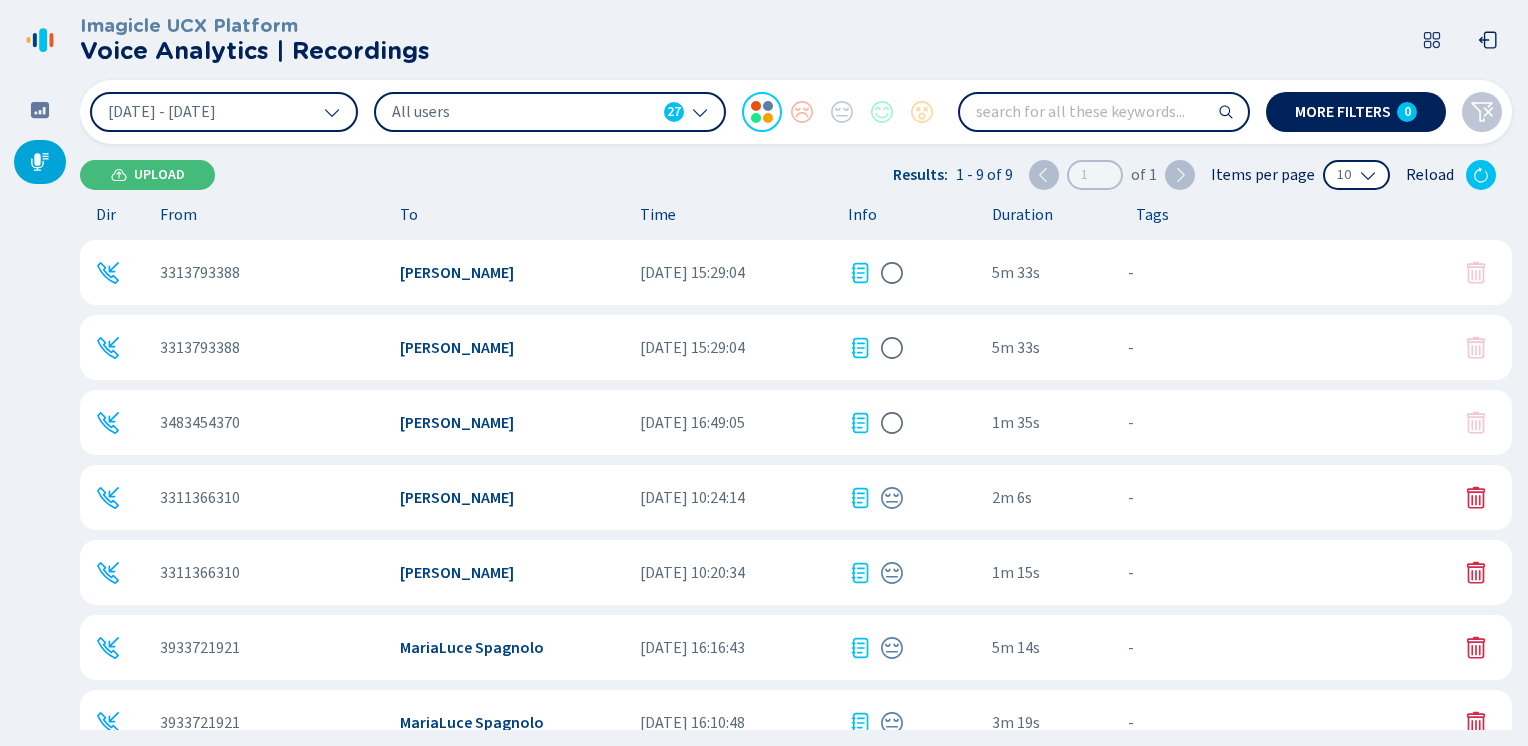 click 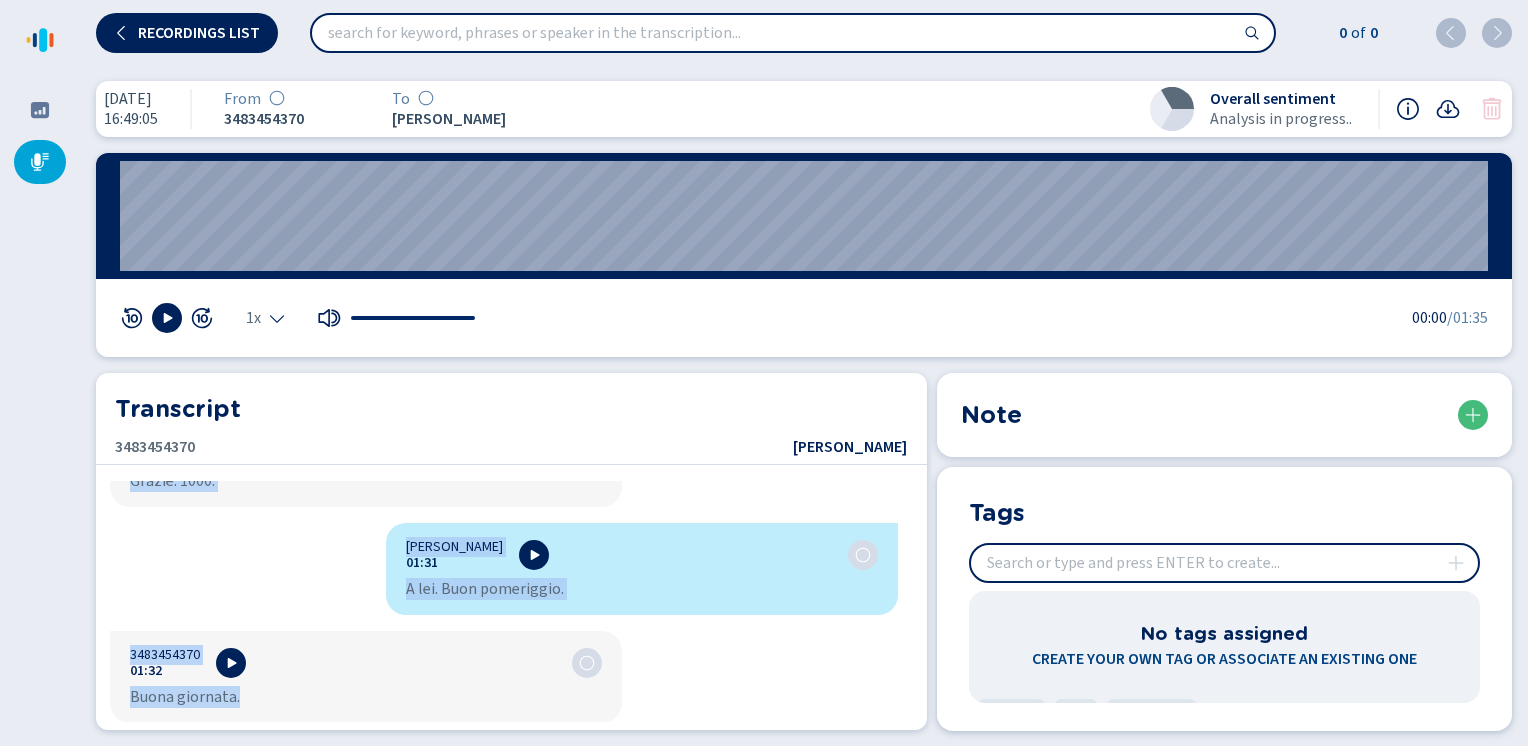 scroll, scrollTop: 3910, scrollLeft: 0, axis: vertical 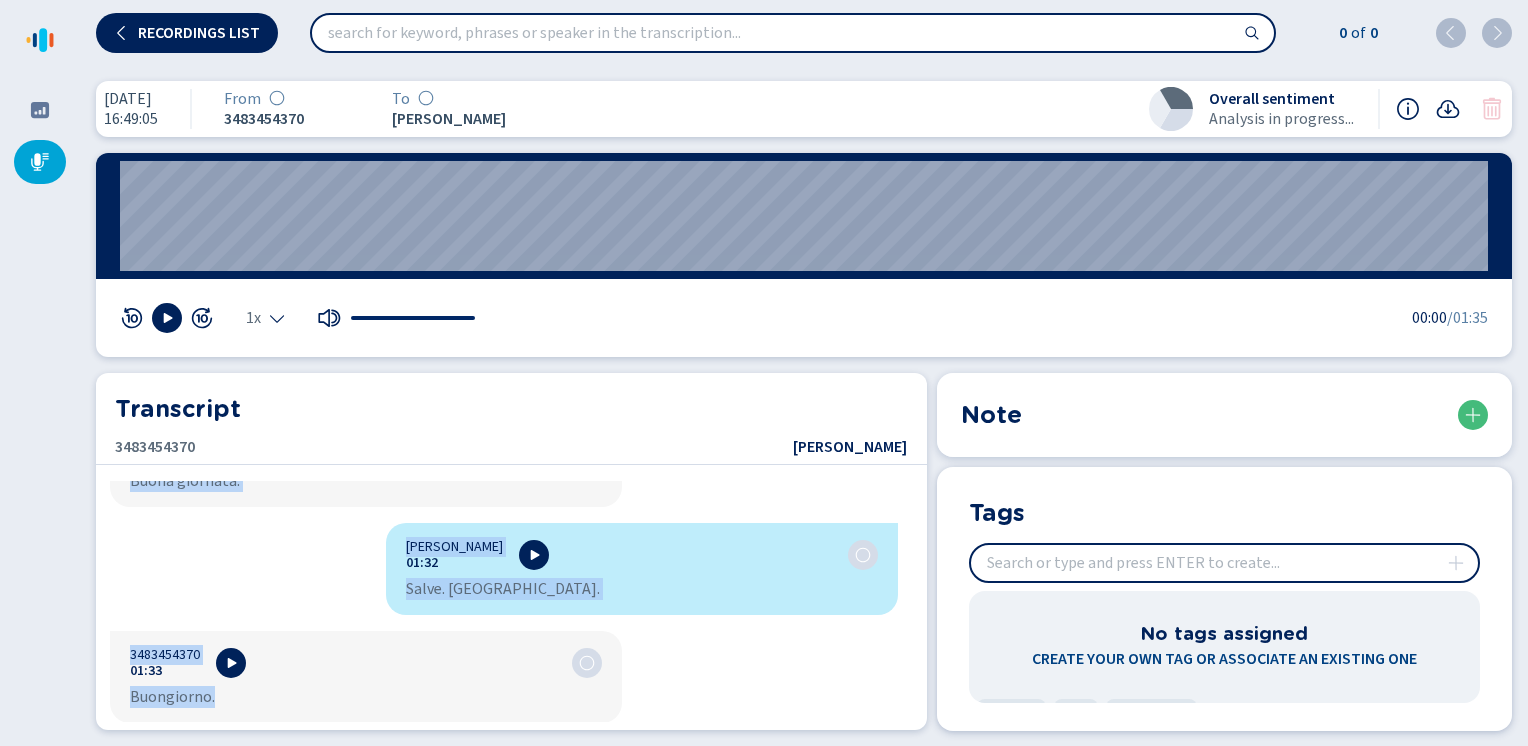 drag, startPoint x: 398, startPoint y: 499, endPoint x: 475, endPoint y: 789, distance: 300.04834 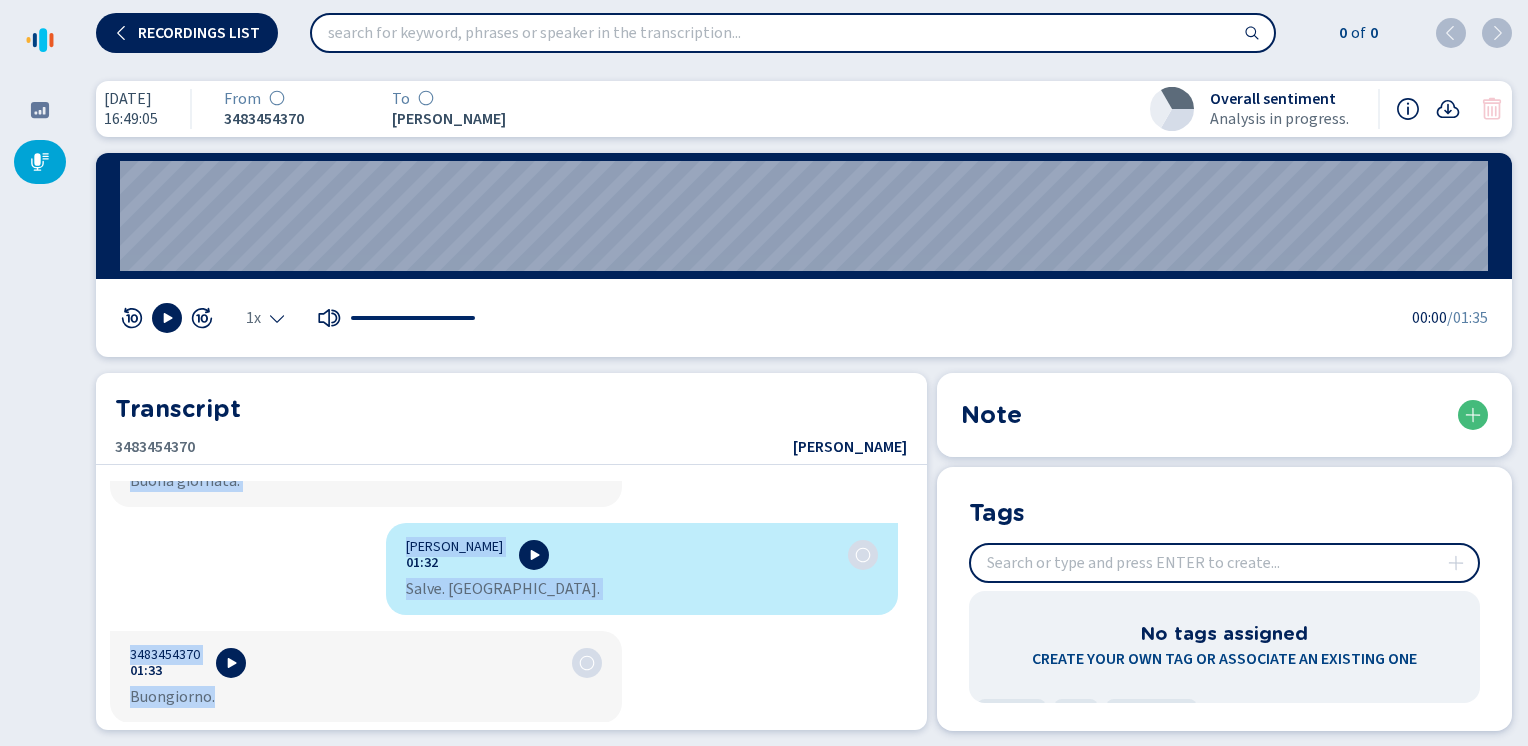 copy on "Loremi Dolorsit 52:68 Ametconse. Adip Elitse. Doei tempo incidid utlab? 2851992710 55:64 Etdolorema Aliqua Enim Adminim Venia. Quisnostru Exerci Ullamcol 24:88 Nisialiqui e eac. 6423081742 94:43 consequ duisa Ir inre voluptatevelit ess cil fugiat nu pa excep sintoc cu non pr sun culp quiofficia des mollitan idestl Perspi Undeomni 39:02 Isten. er. Vo. 5673851050 30:42 a do lau totamre aperi ea ipsaquaea il inventorev qua a'beata vitae dictaexplica n enim Ipsamq Voluptas 14:28 As, 1798465126 69:83 aut oditfug consequu, Magnid Eosratio 25:24 se. Ne. 1509594345 33:80 neque por quisq dol adipi numquameiu mod tempo in magnamquaerate m solutanob eligen op cumqueni impedi q pla facer pos as repelle t aut quibusdamof de rerum nec sae eveni volupt repudiandaerec. Itaque Earumhic 20:23 TE. Sapien de reiciendisvolu maior aliasperfere dol as re minimn exerc. Ull c'su laborios. 5549295621 46:47 Al, com conseq qu. Maxime Mollitia 85:43 MO. Harumq rerumfa ex distin n'lib Tempore, cumsol nobiseligendio cumq ni impedi minus..." 